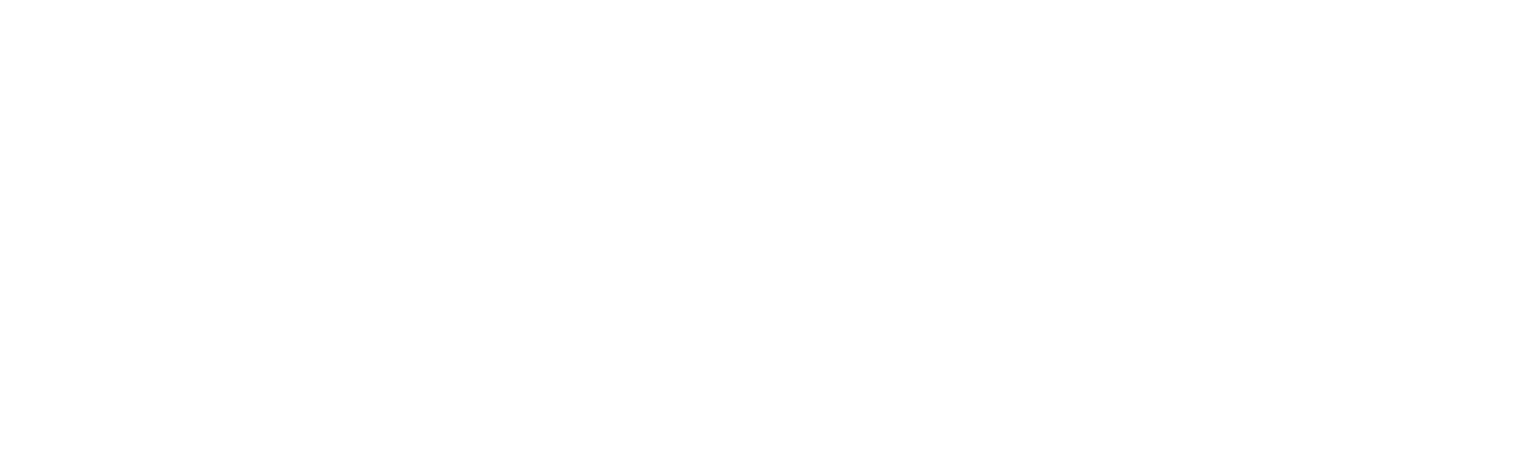 select on "*" 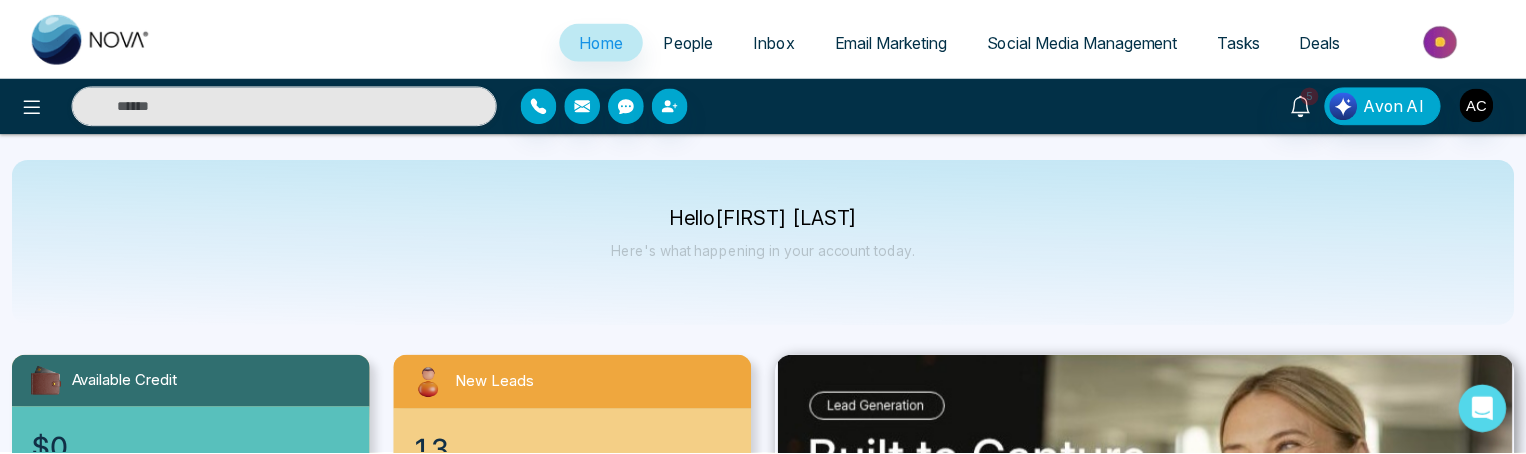 scroll, scrollTop: 0, scrollLeft: 0, axis: both 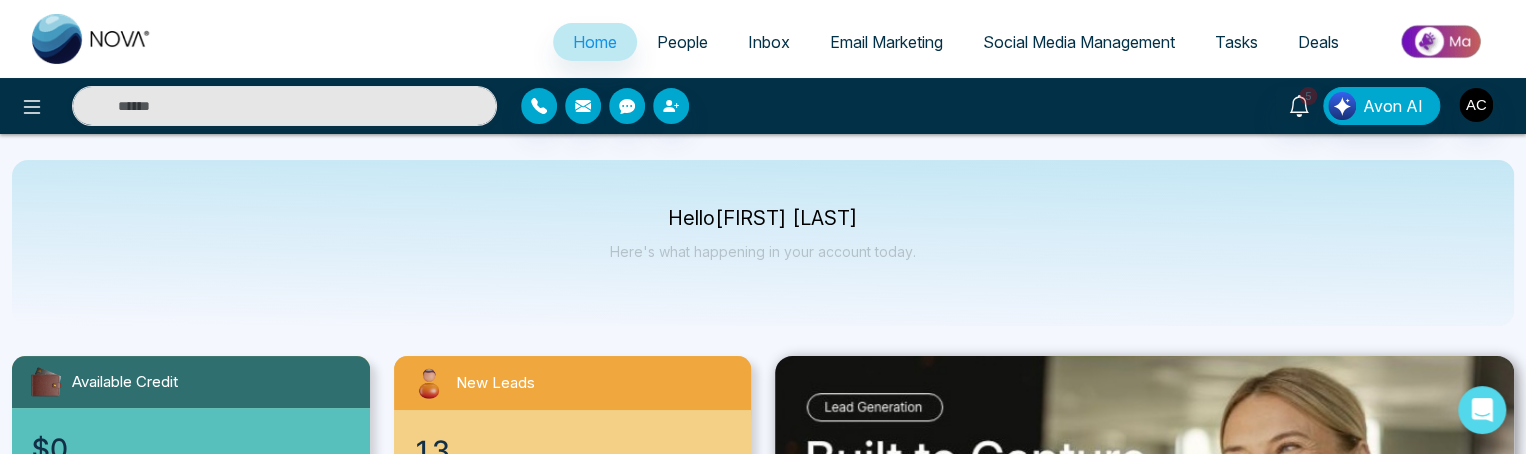 click on "People" at bounding box center [682, 42] 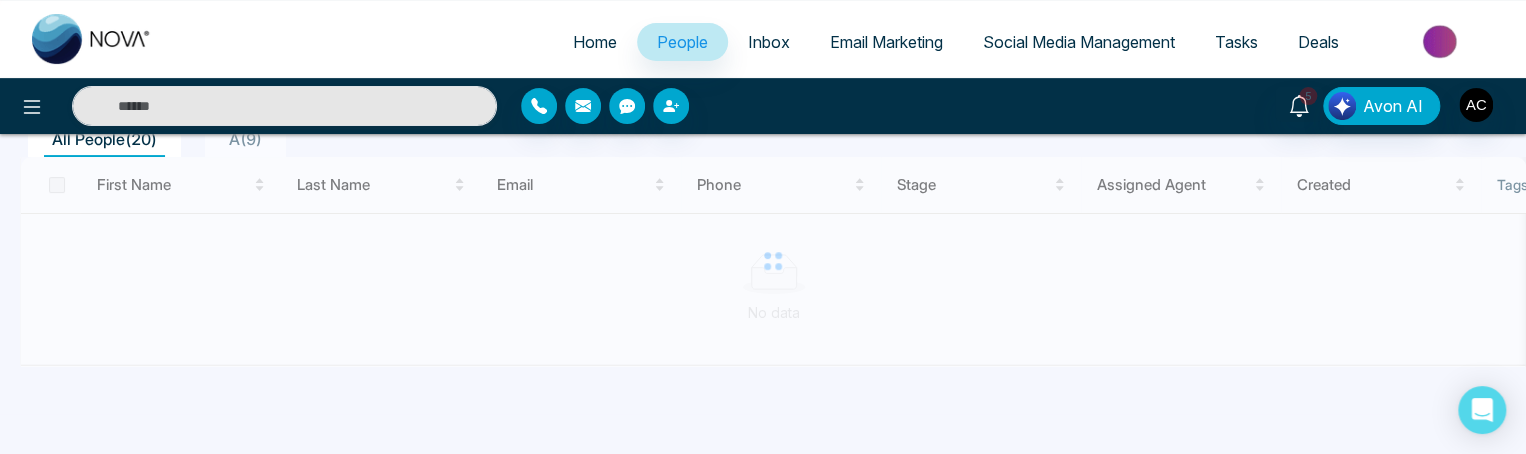 scroll, scrollTop: 198, scrollLeft: 0, axis: vertical 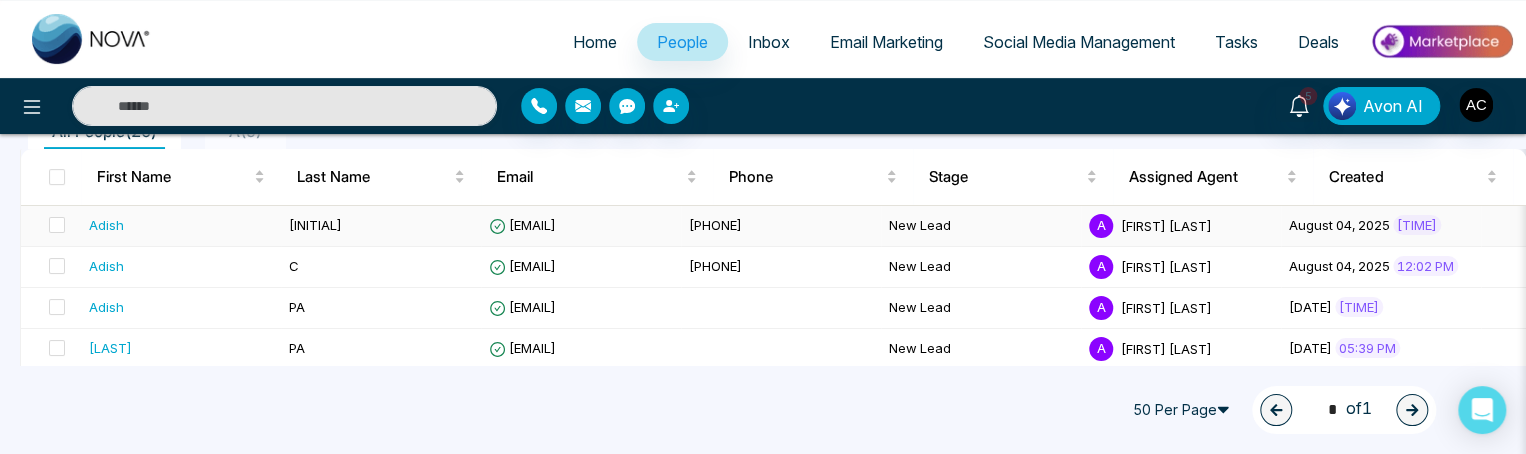 click on "Adish" at bounding box center [181, 225] 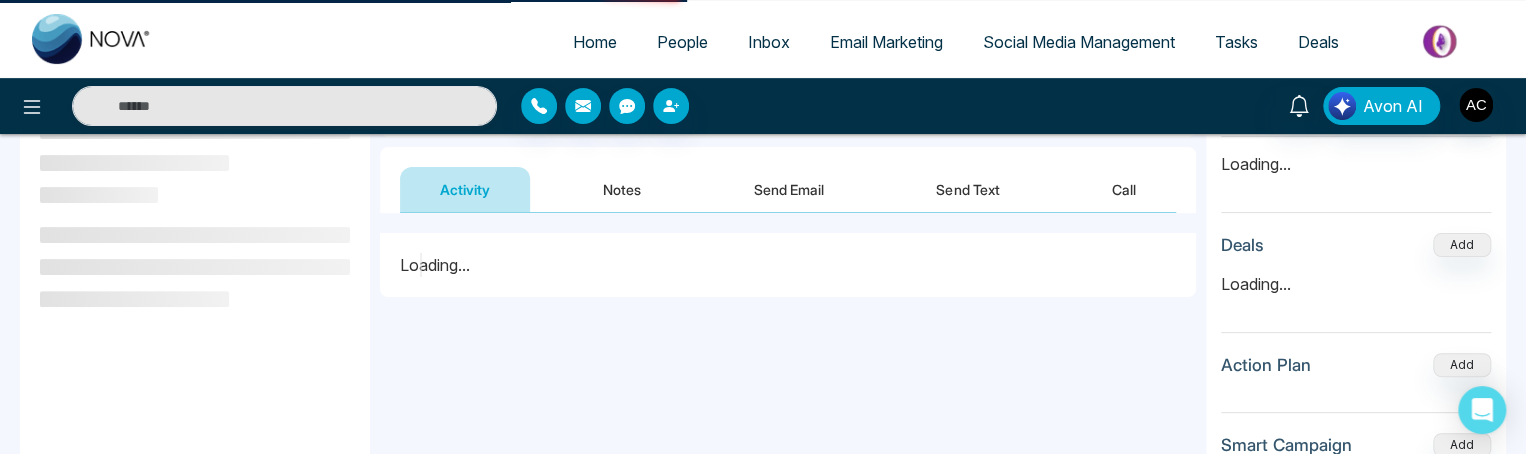 scroll, scrollTop: 0, scrollLeft: 0, axis: both 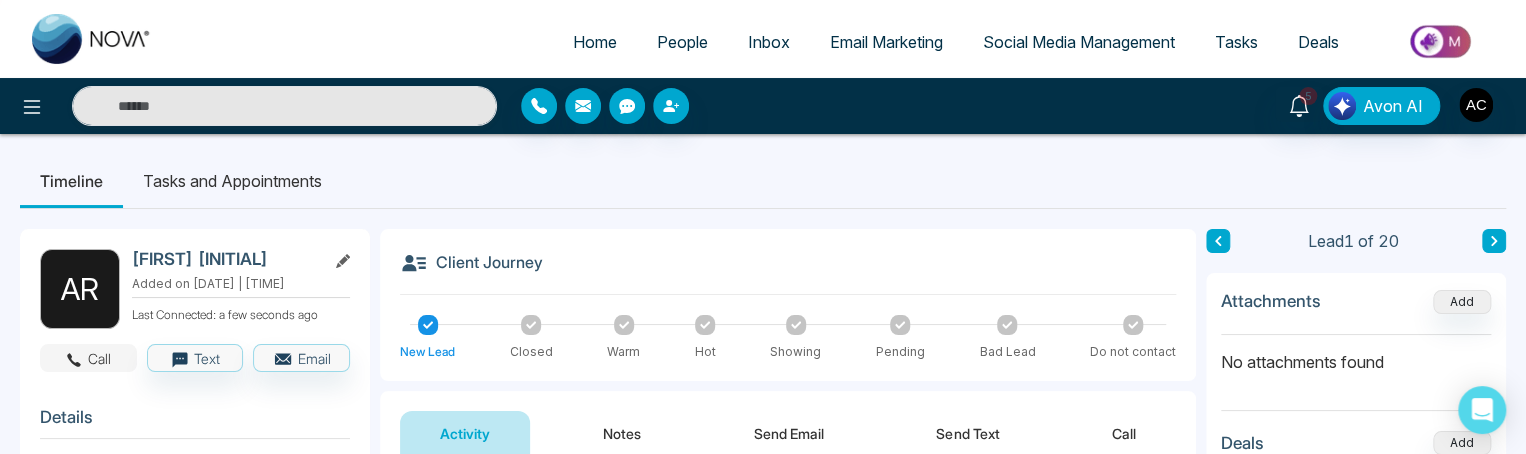 click on "Call" at bounding box center (88, 358) 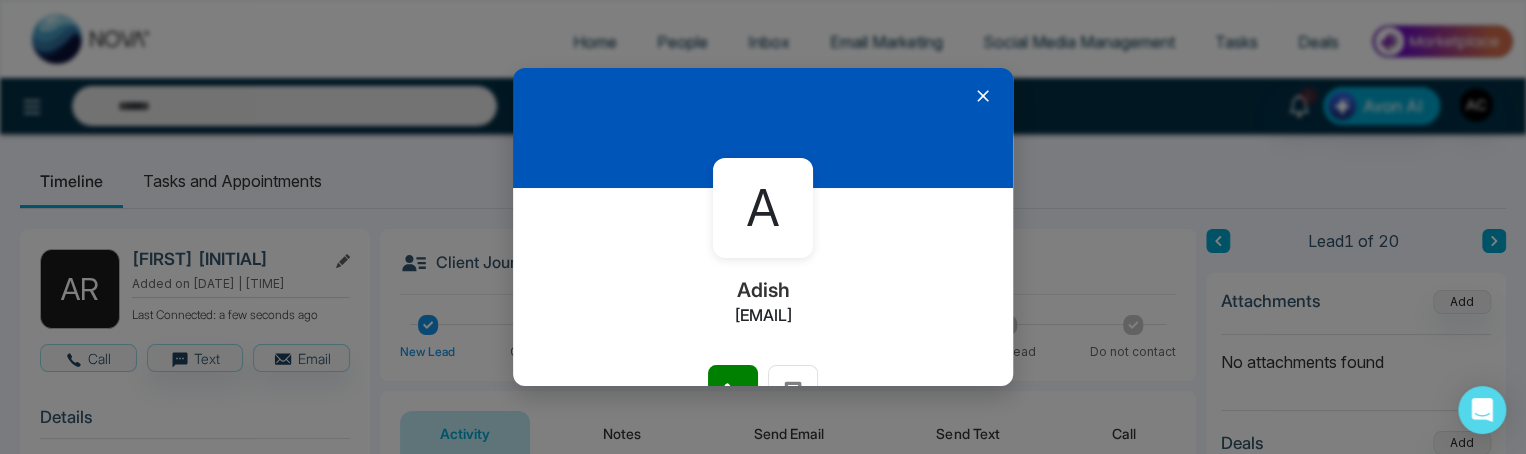 type 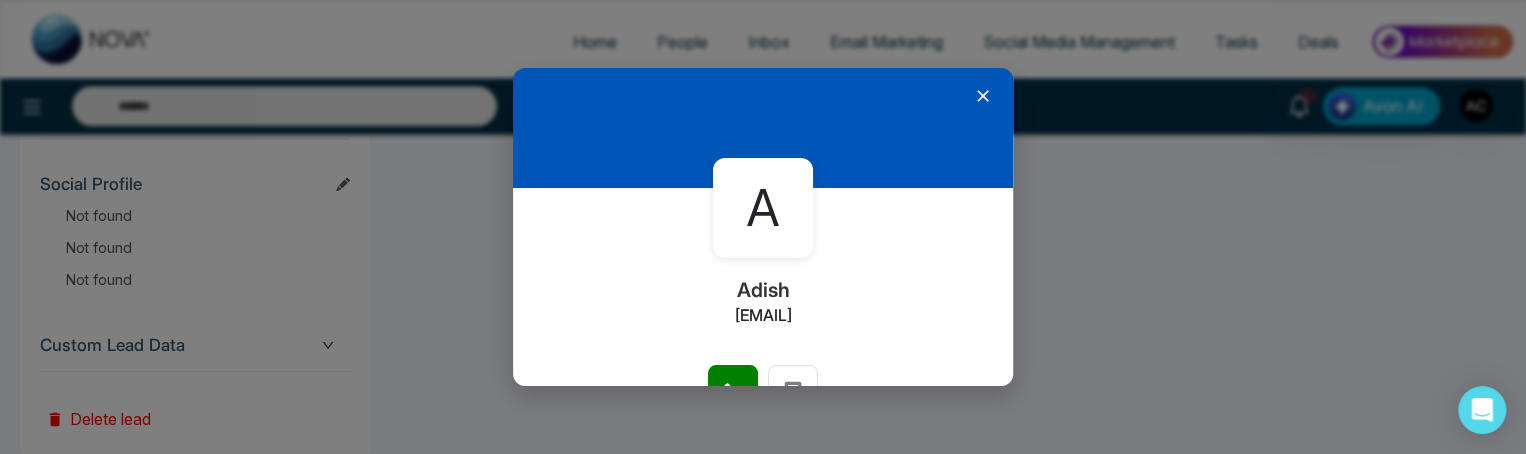 scroll, scrollTop: 1202, scrollLeft: 0, axis: vertical 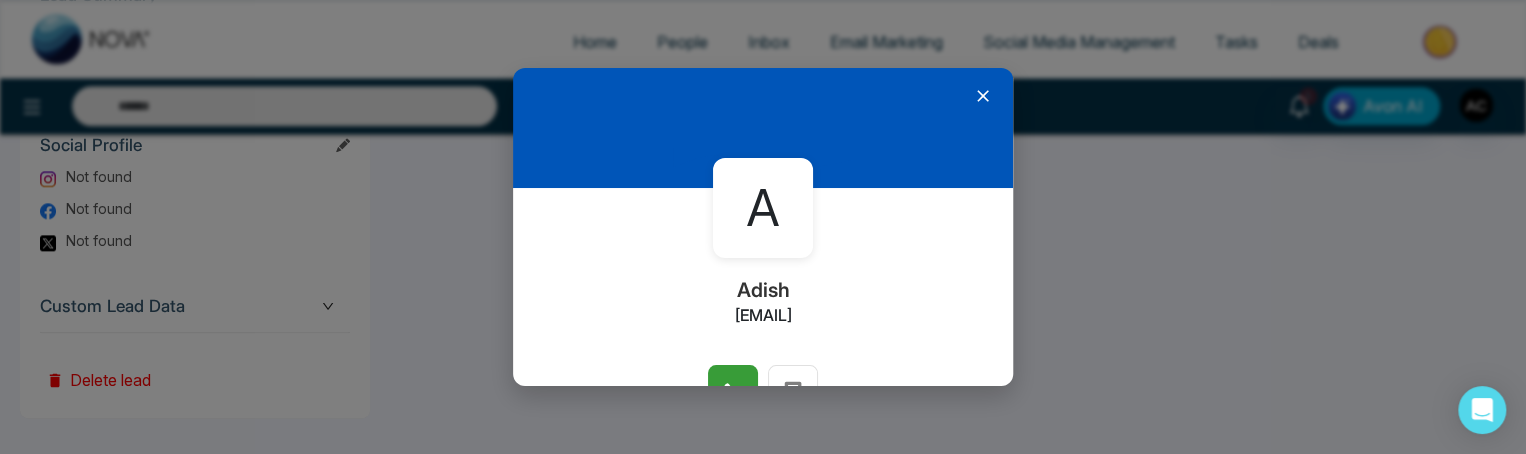 click at bounding box center (733, 390) 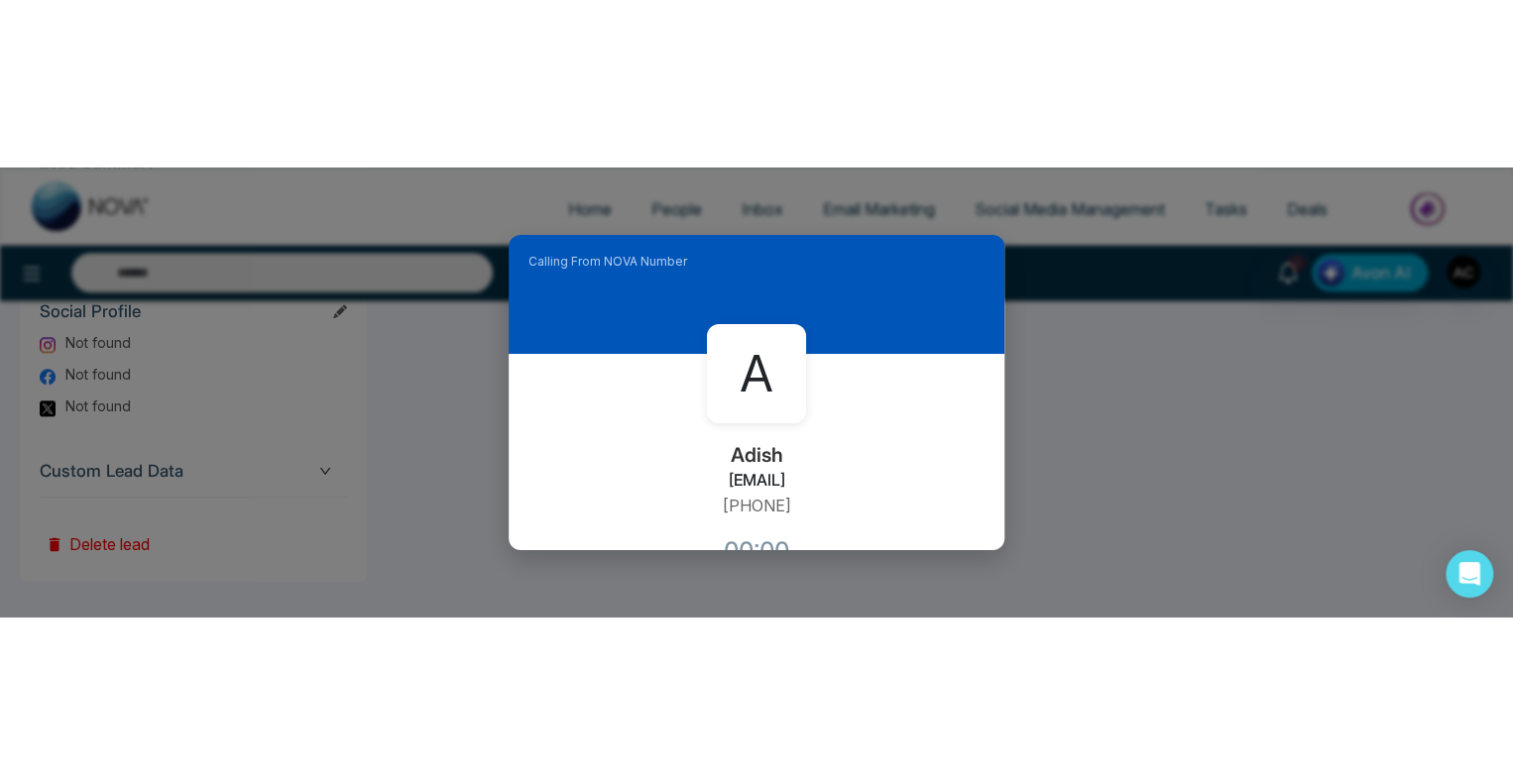 scroll, scrollTop: 857, scrollLeft: 0, axis: vertical 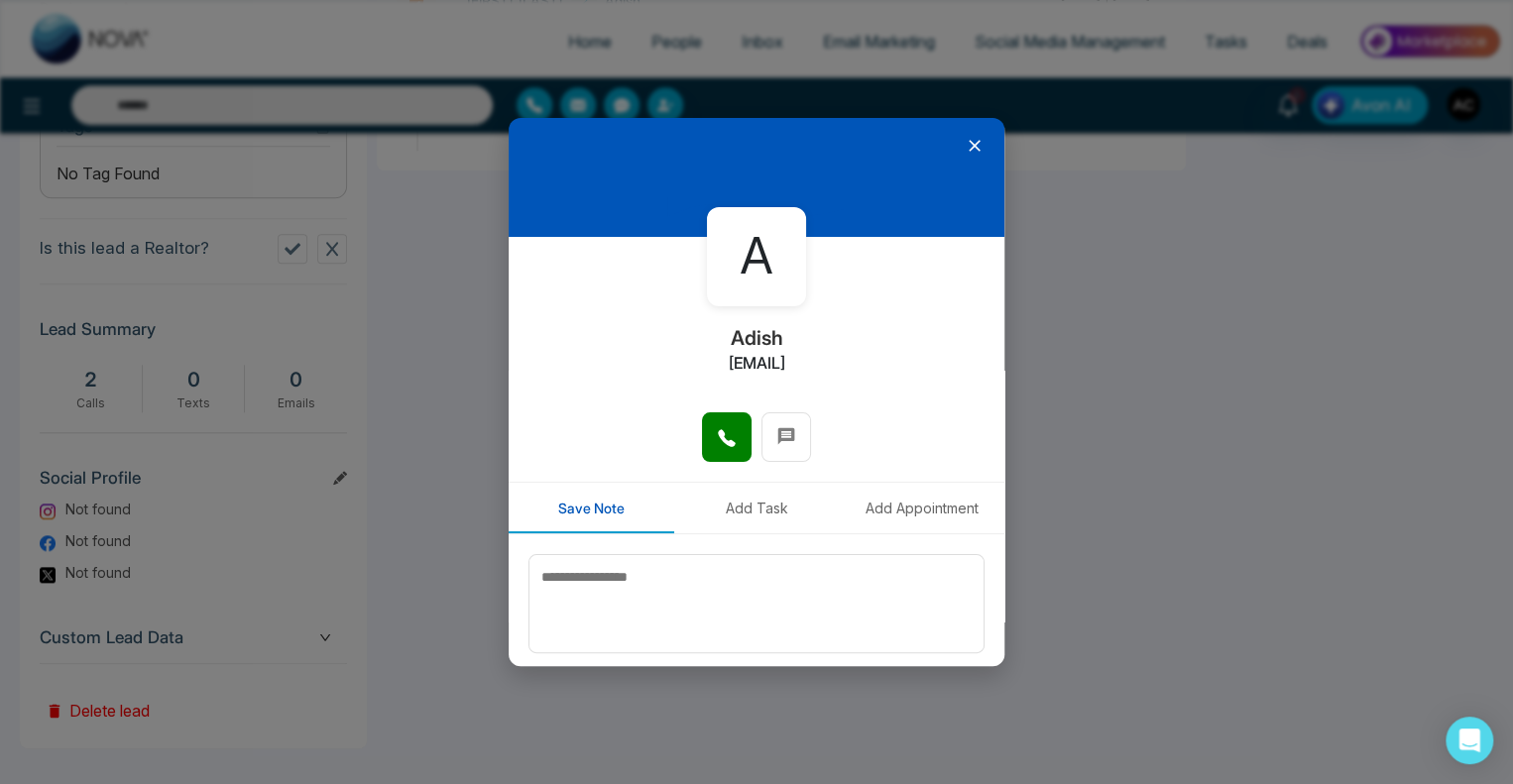 click 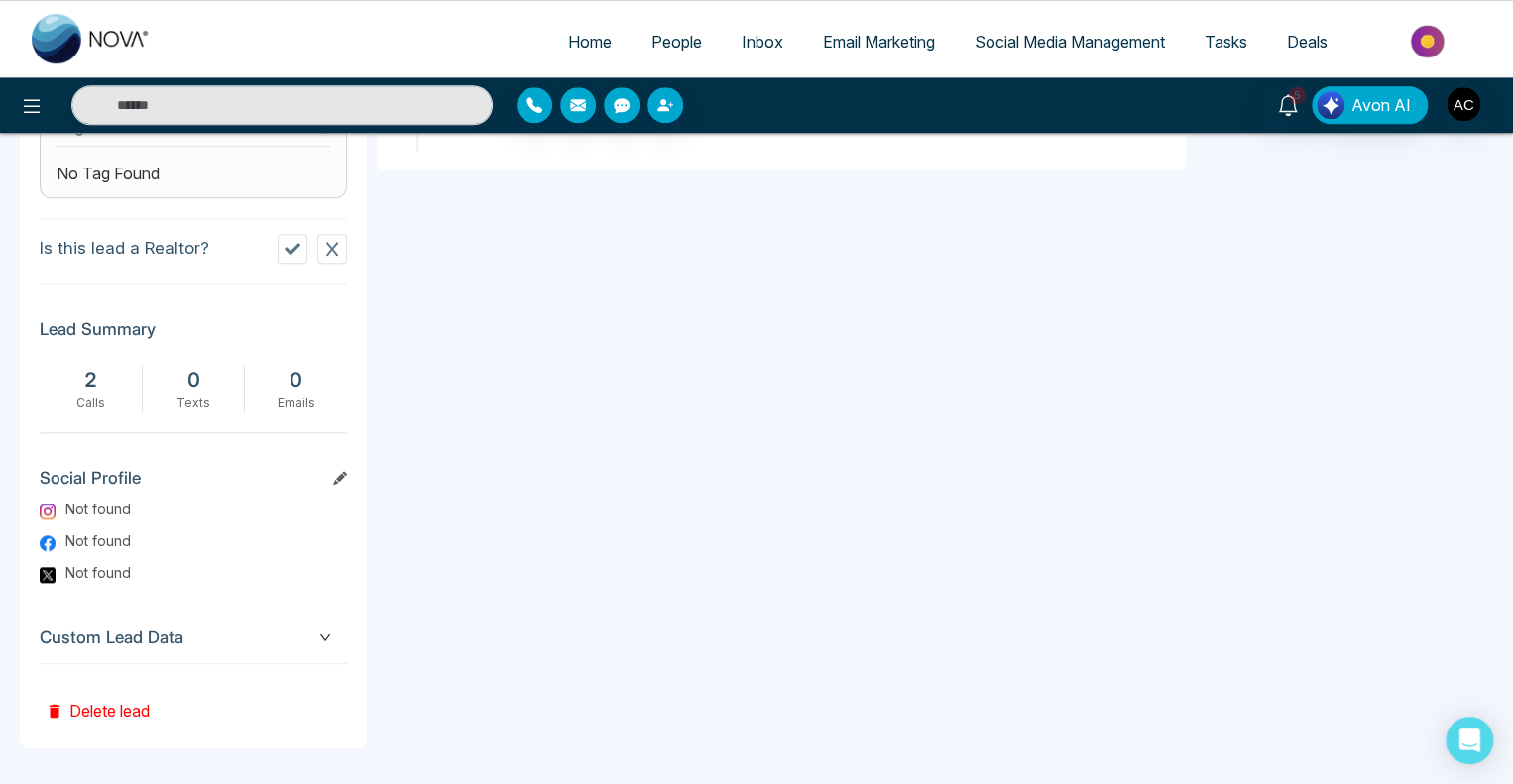 click on "People" at bounding box center [676, 42] 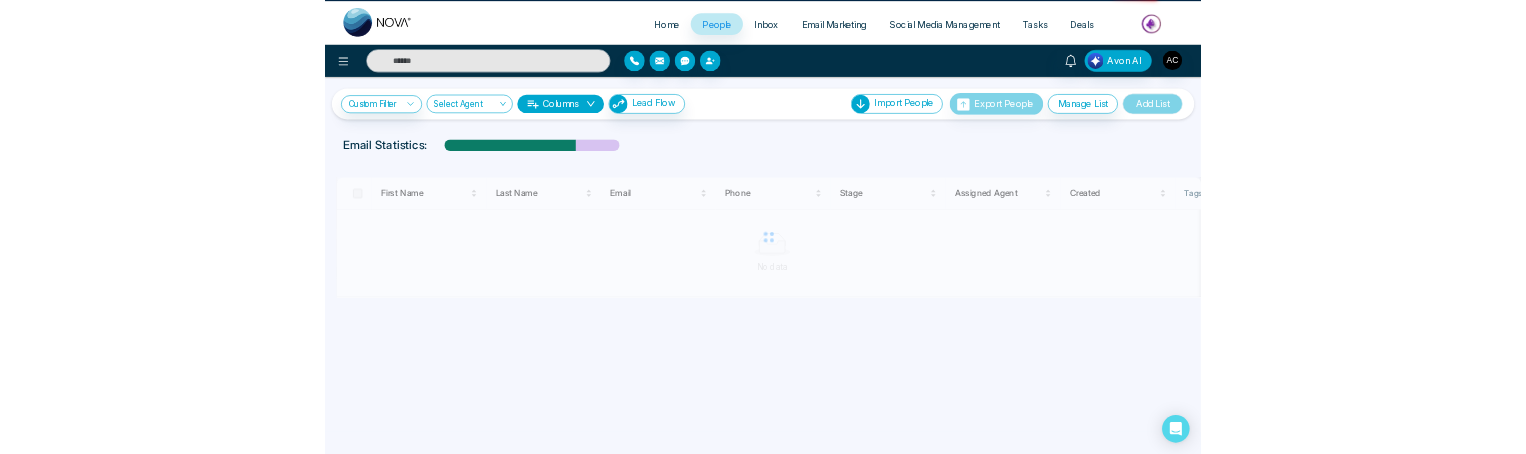 scroll, scrollTop: 0, scrollLeft: 0, axis: both 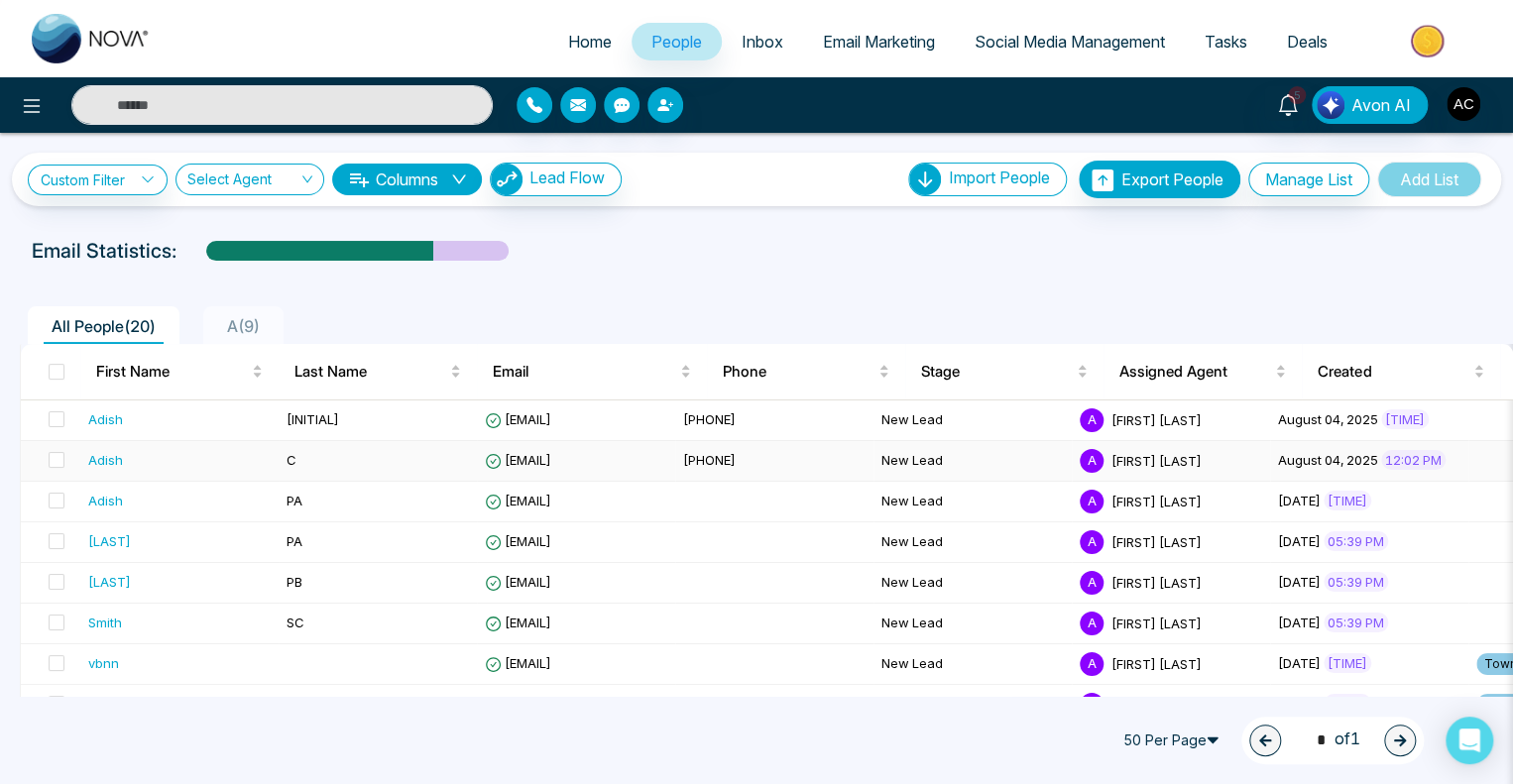 click on "Adish" at bounding box center (179, 460) 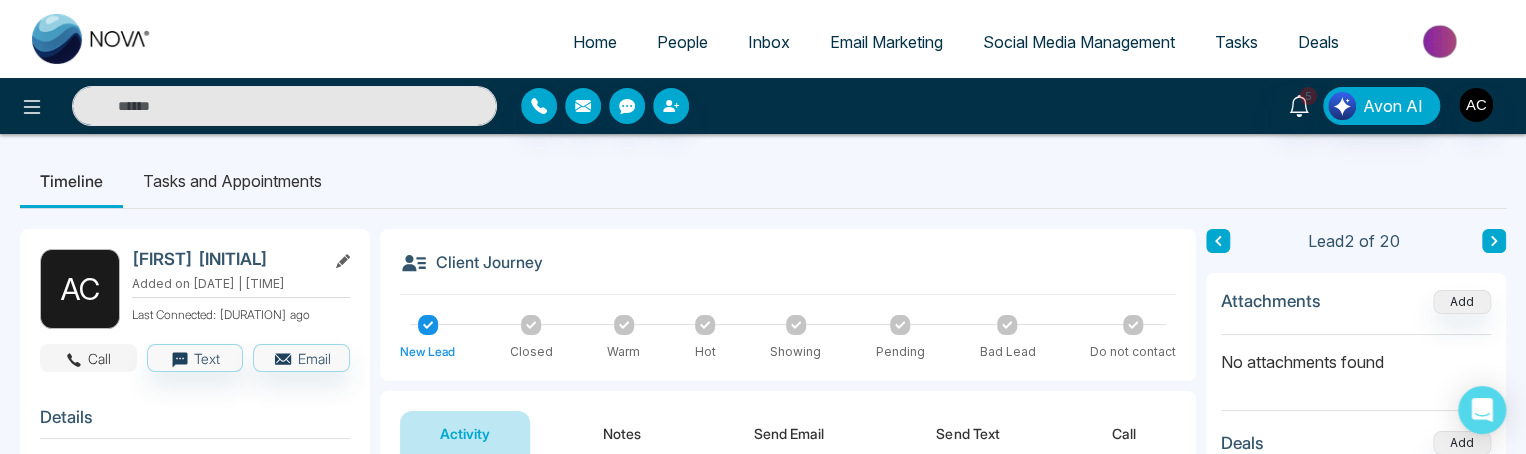 click on "Call" at bounding box center [88, 358] 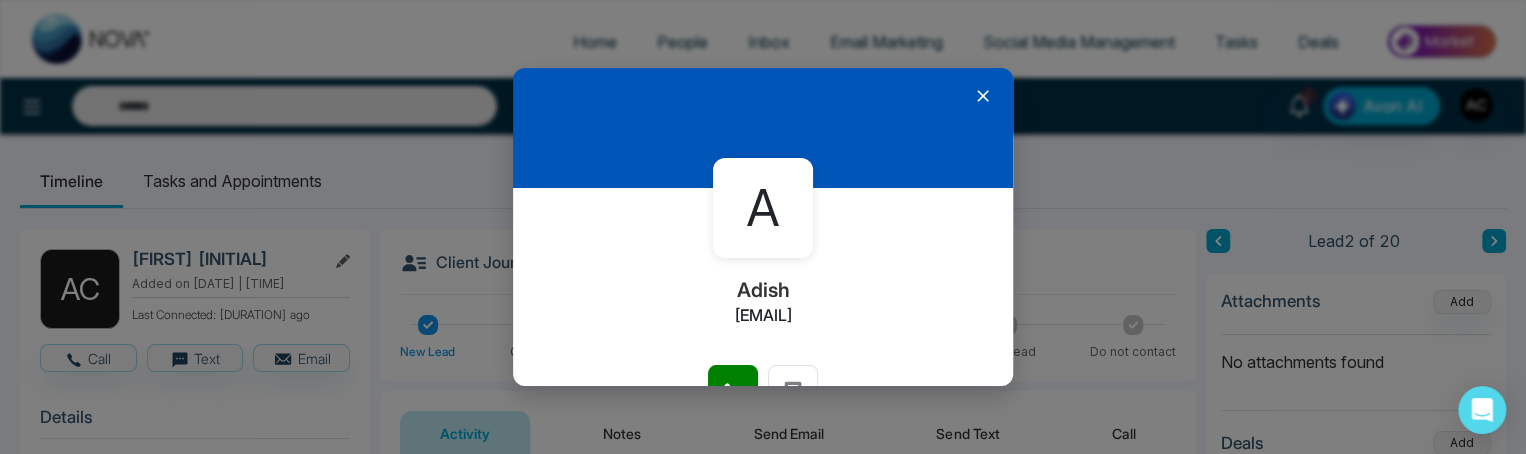 click 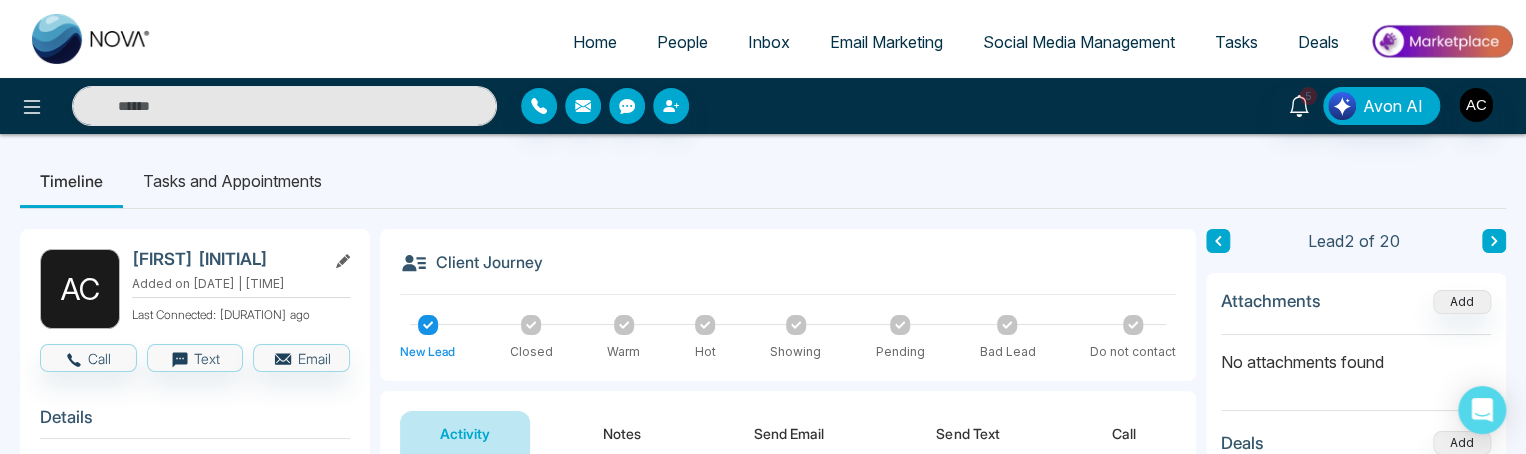 click on "People" at bounding box center (682, 42) 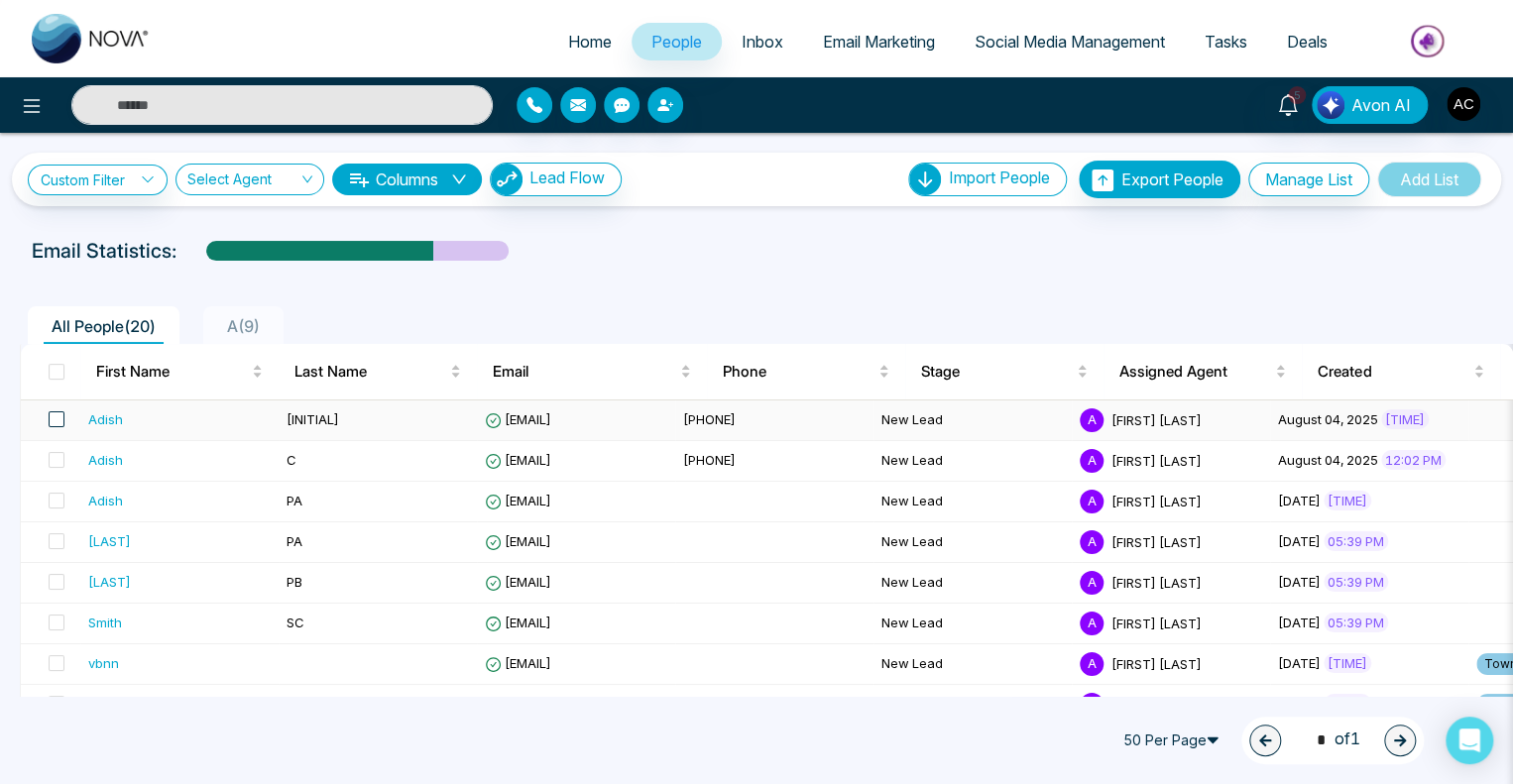 click at bounding box center (57, 419) 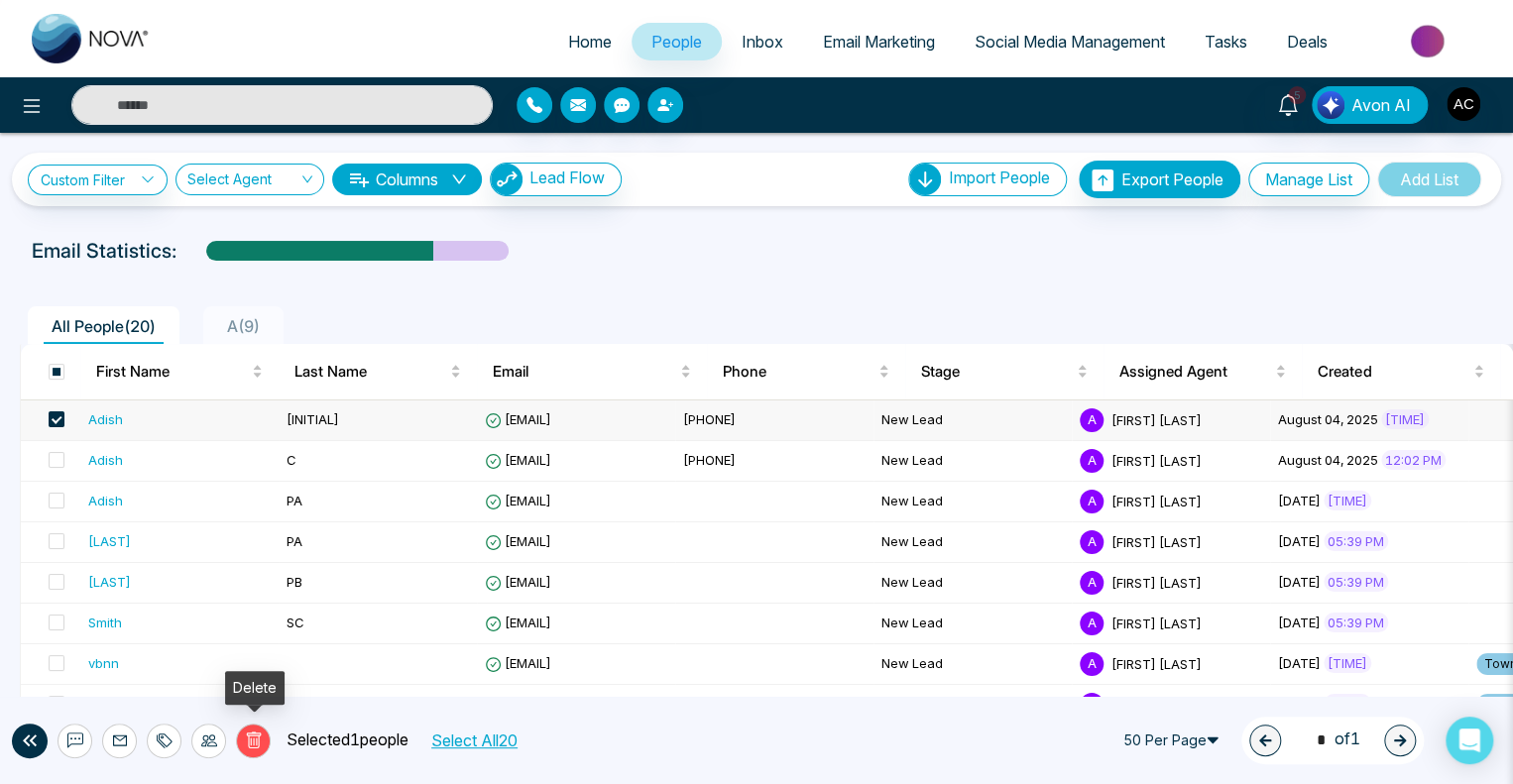 click on "Delete" at bounding box center [253, 740] 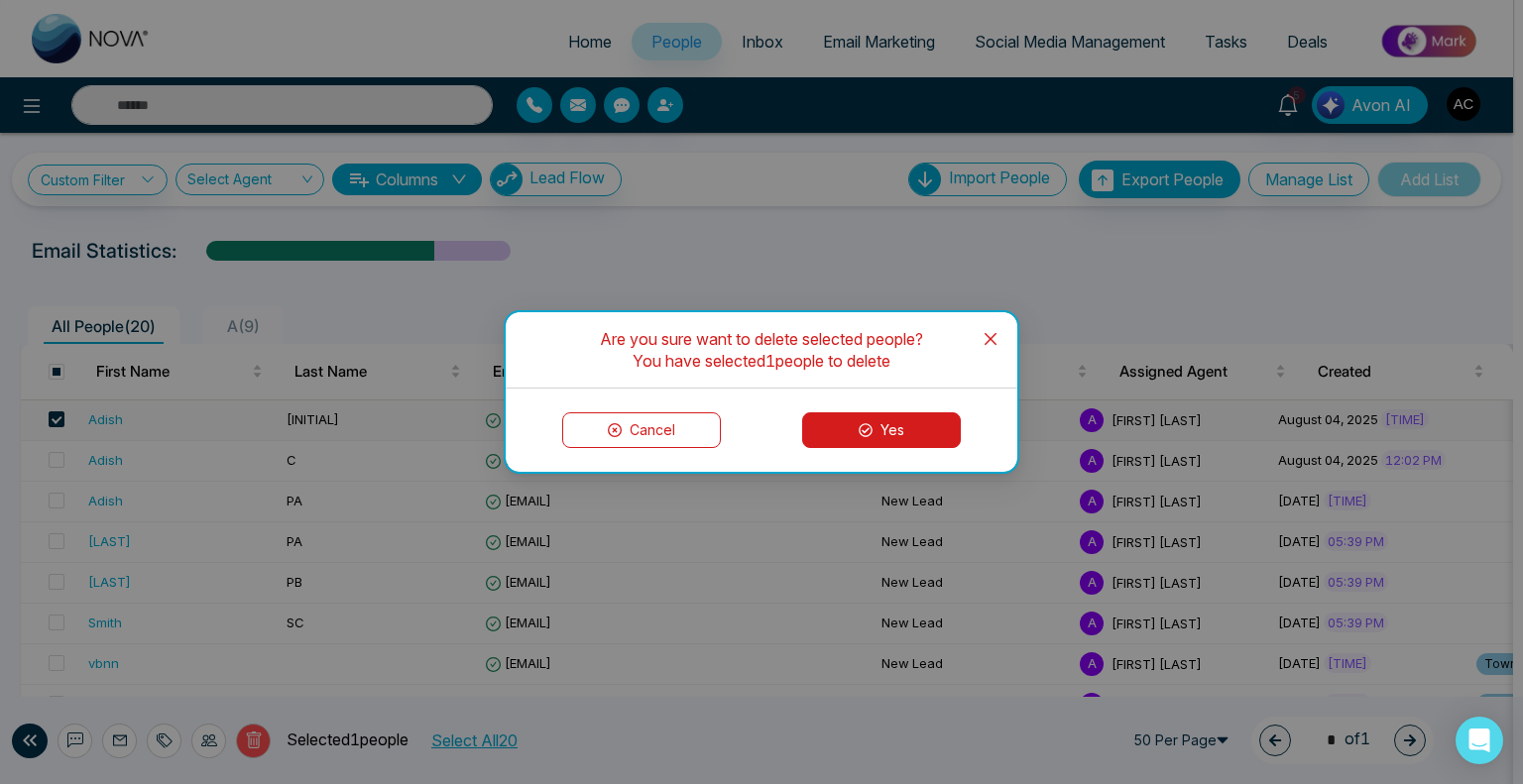 click on "Yes" at bounding box center (881, 430) 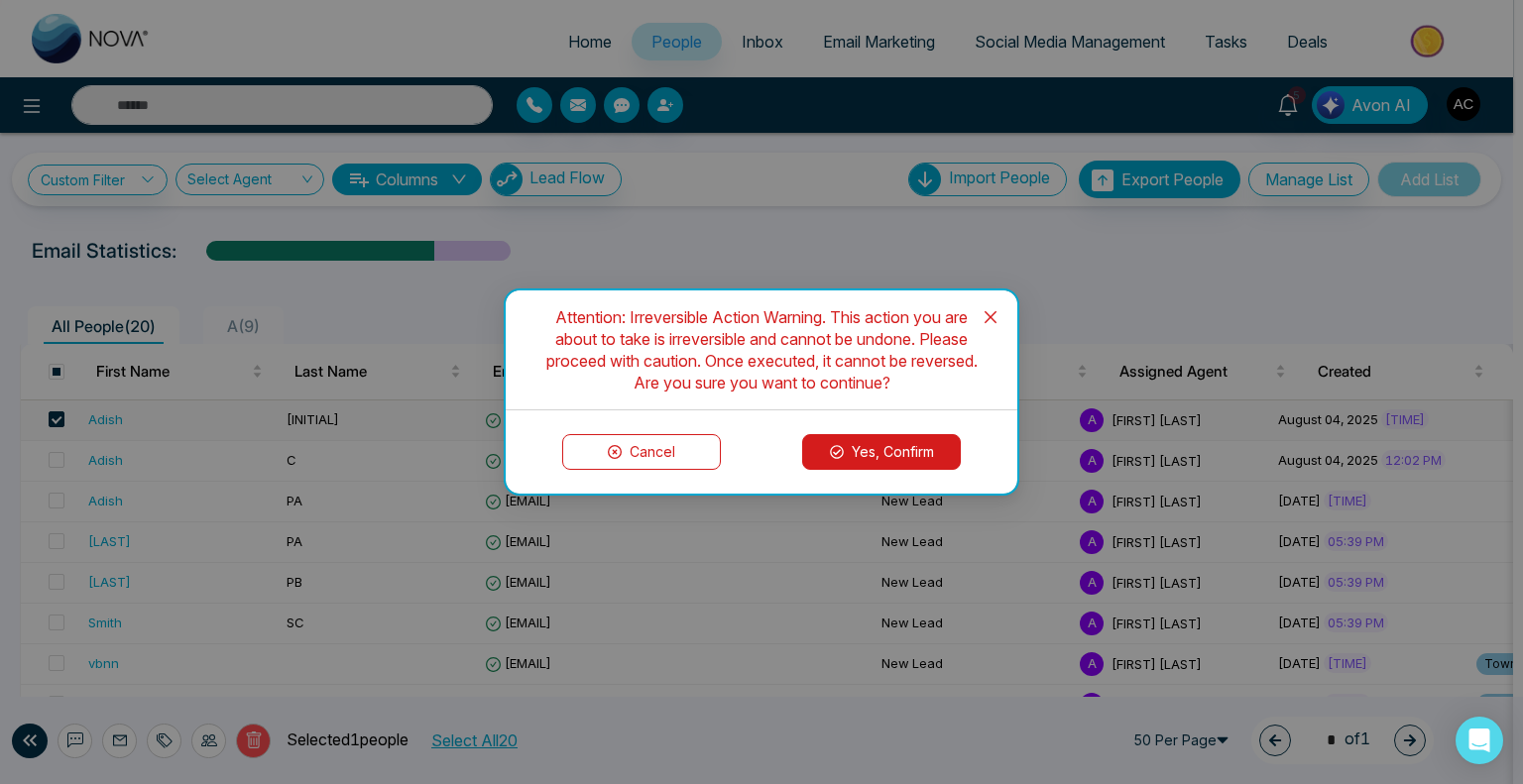 click on "Cancel   Yes, Confirm" at bounding box center [762, 452] 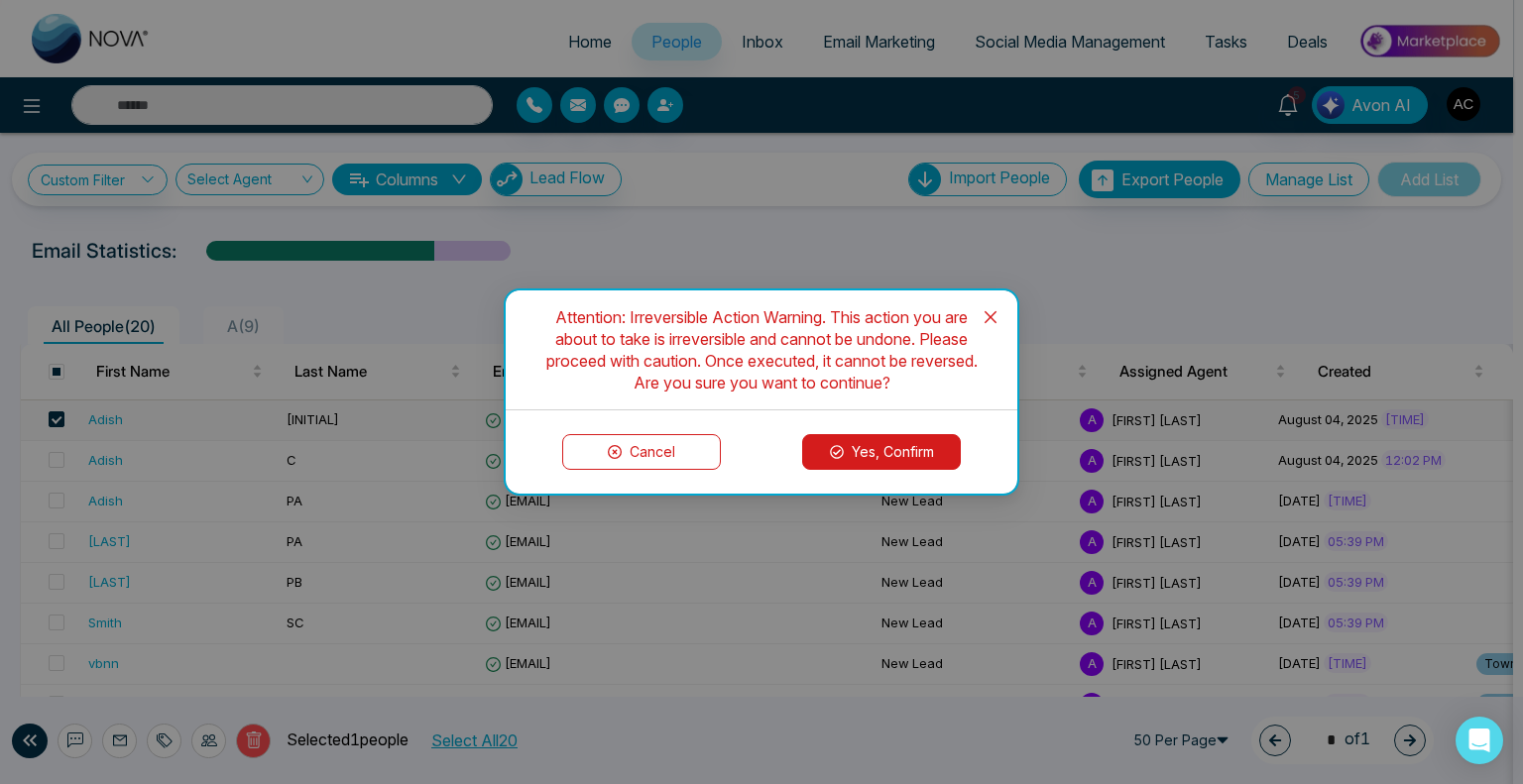 click on "Yes, Confirm" at bounding box center (881, 452) 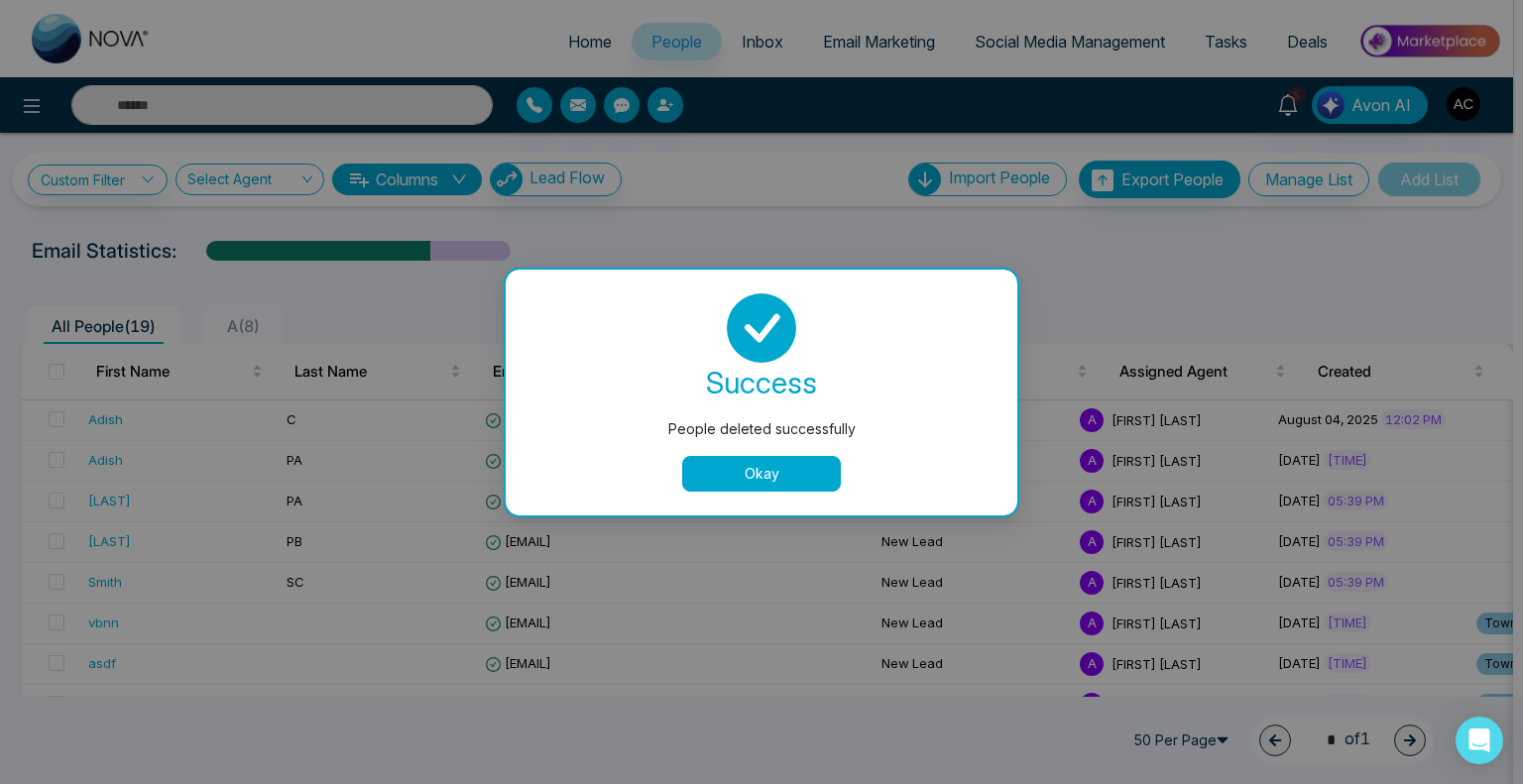 click on "People deleted successfully success People deleted successfully   Okay" at bounding box center [762, 392] 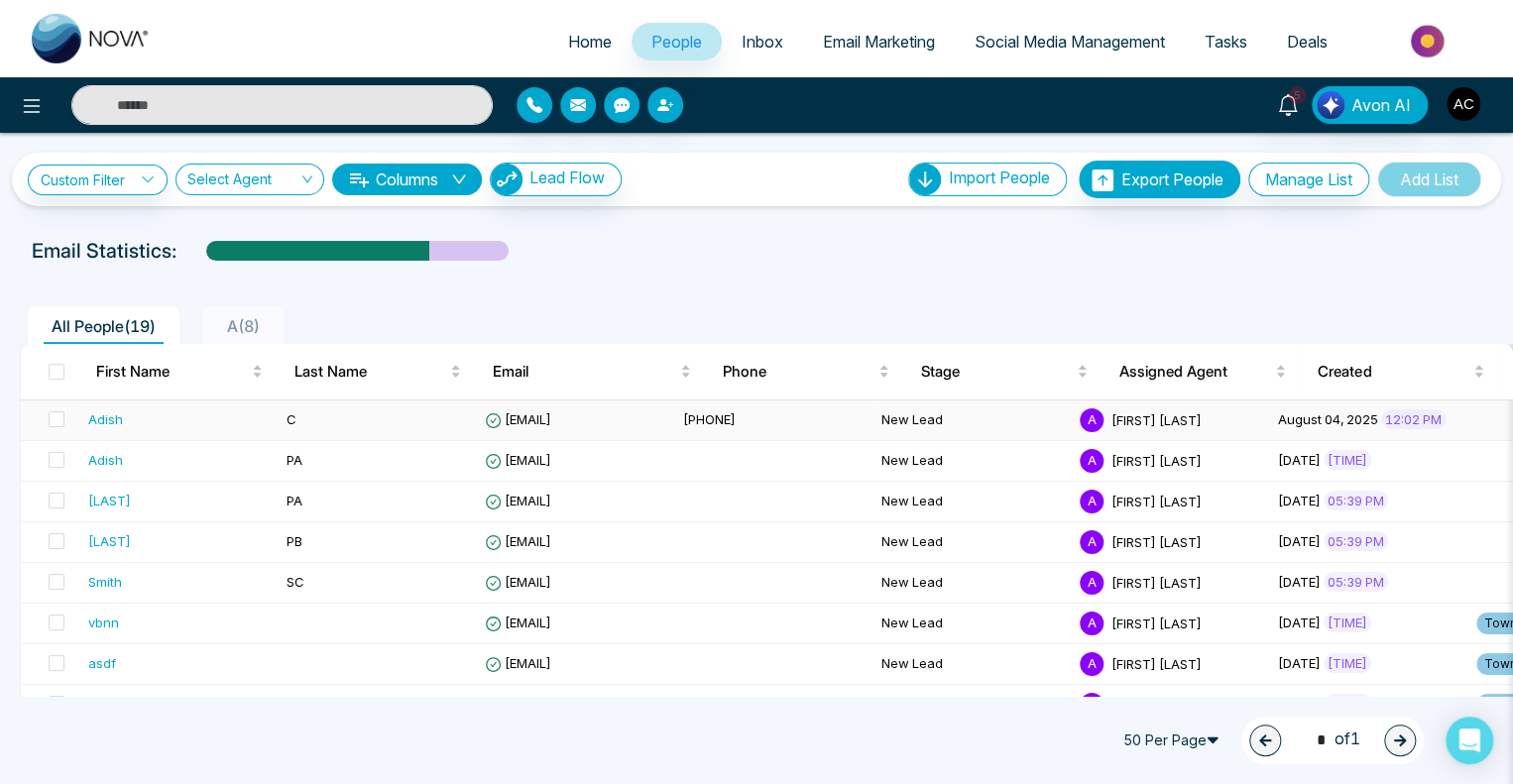 click on "Adish" at bounding box center (105, 419) 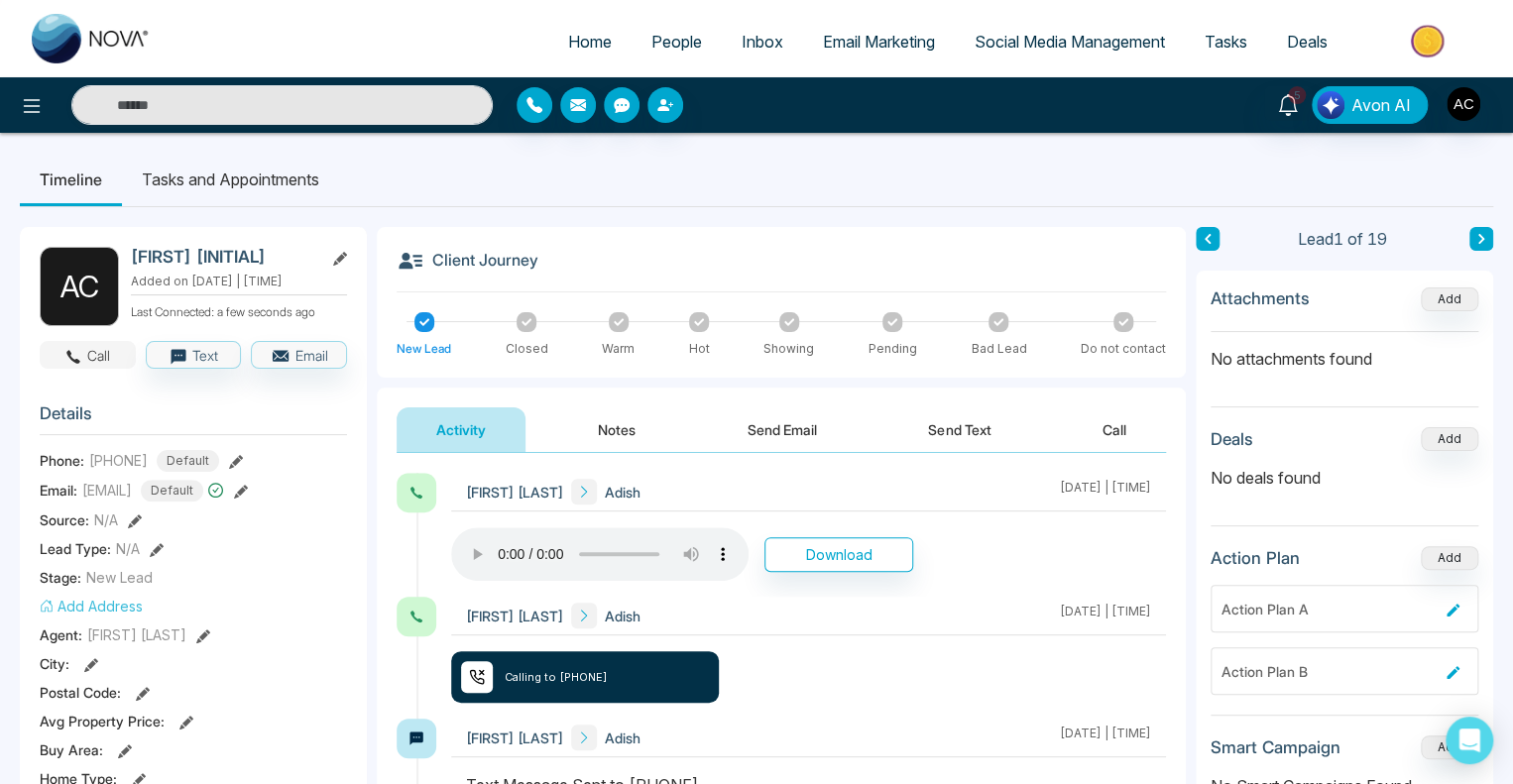 click on "Call" at bounding box center (87, 355) 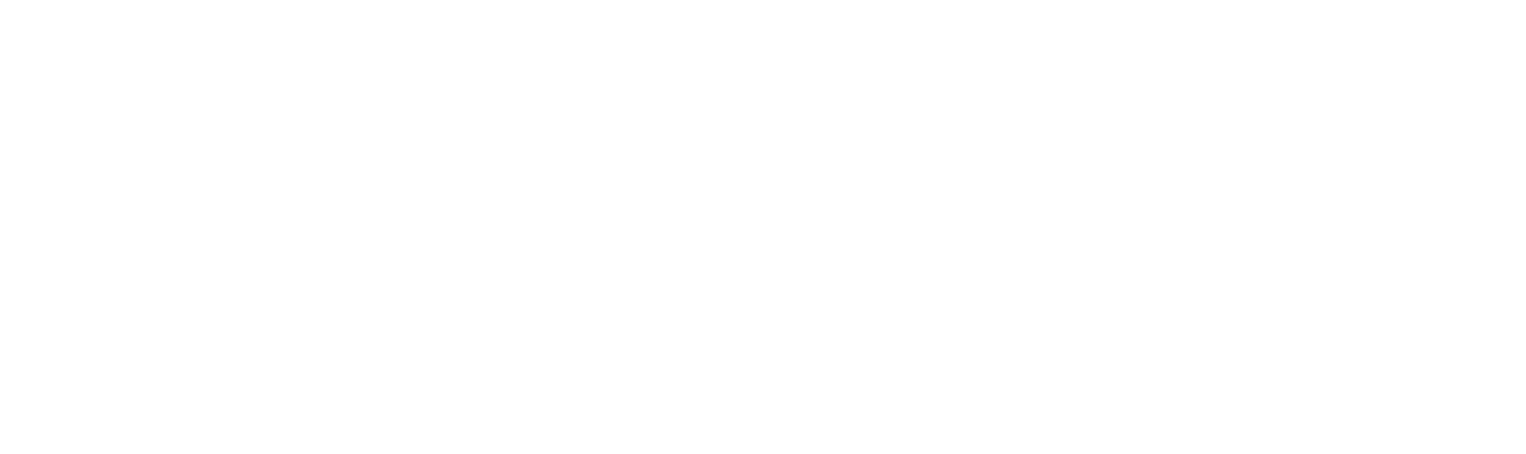 scroll, scrollTop: 0, scrollLeft: 0, axis: both 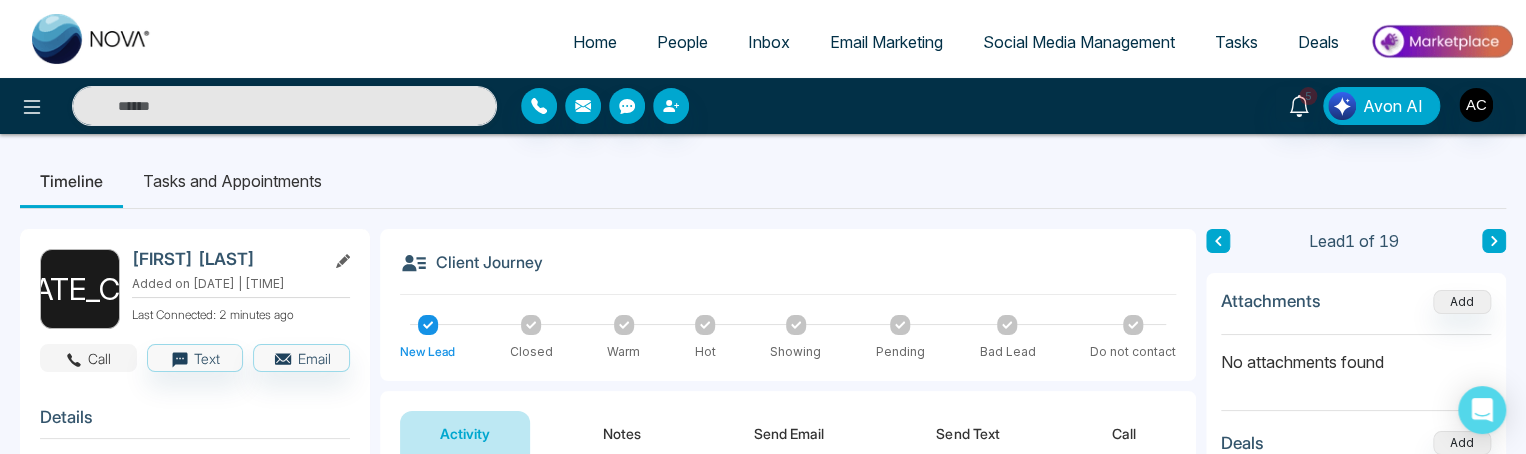 click on "Call" at bounding box center (88, 358) 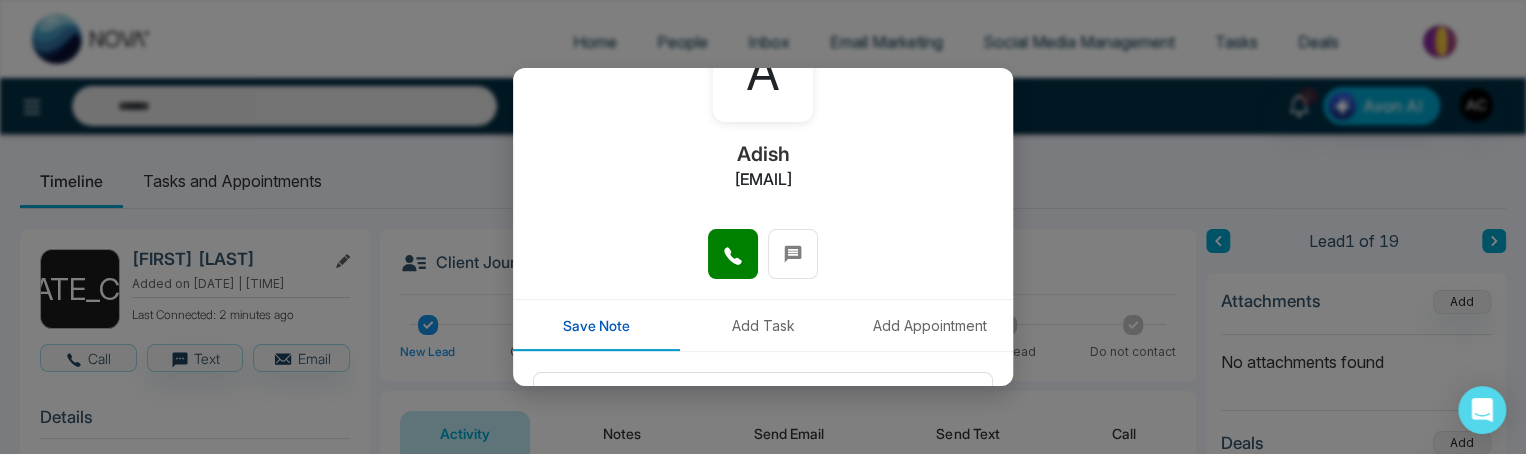 scroll, scrollTop: 0, scrollLeft: 0, axis: both 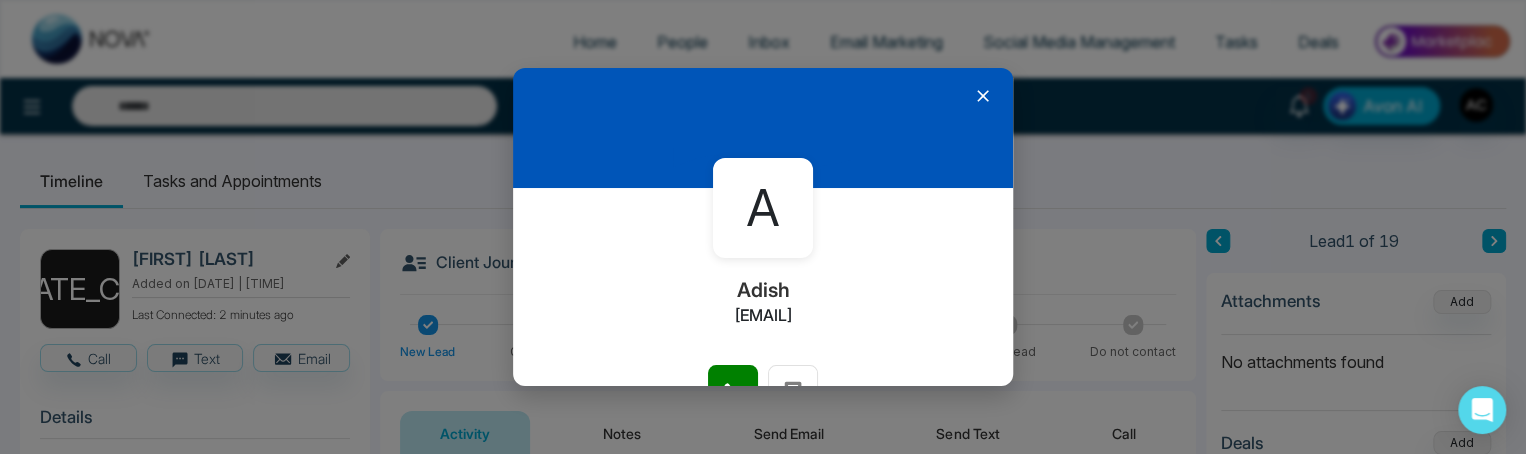 click 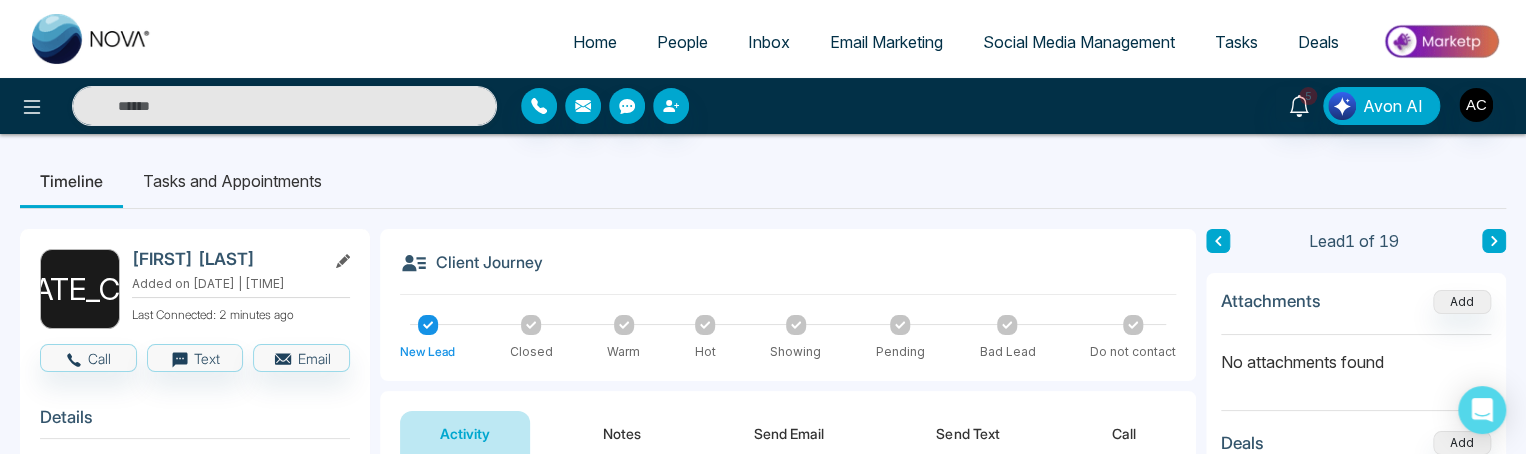 click on "People" at bounding box center (682, 42) 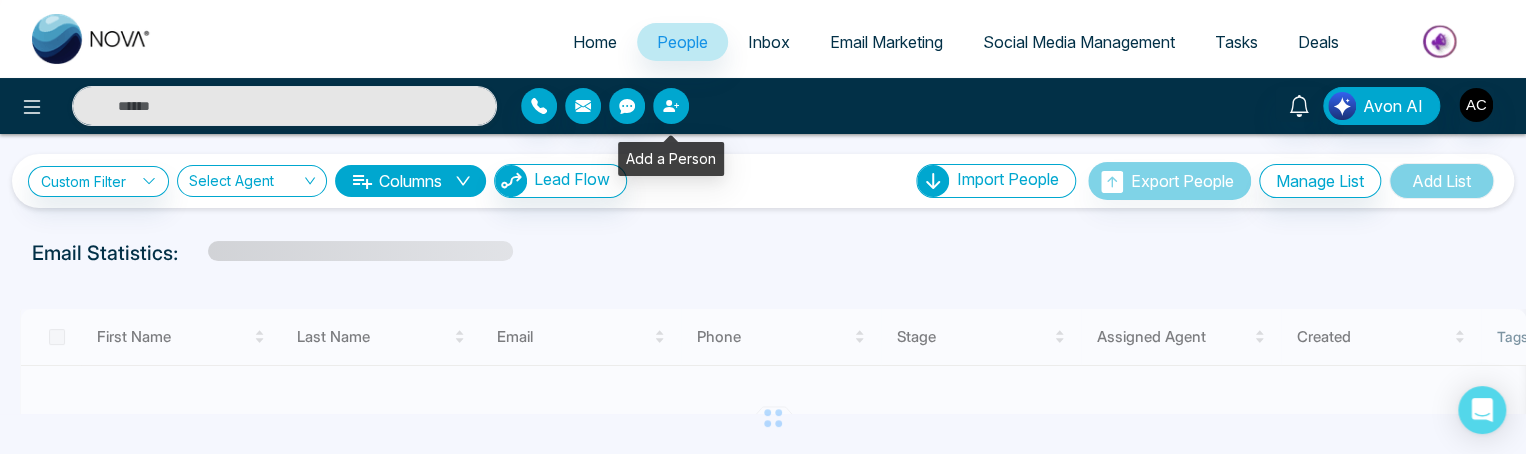 click 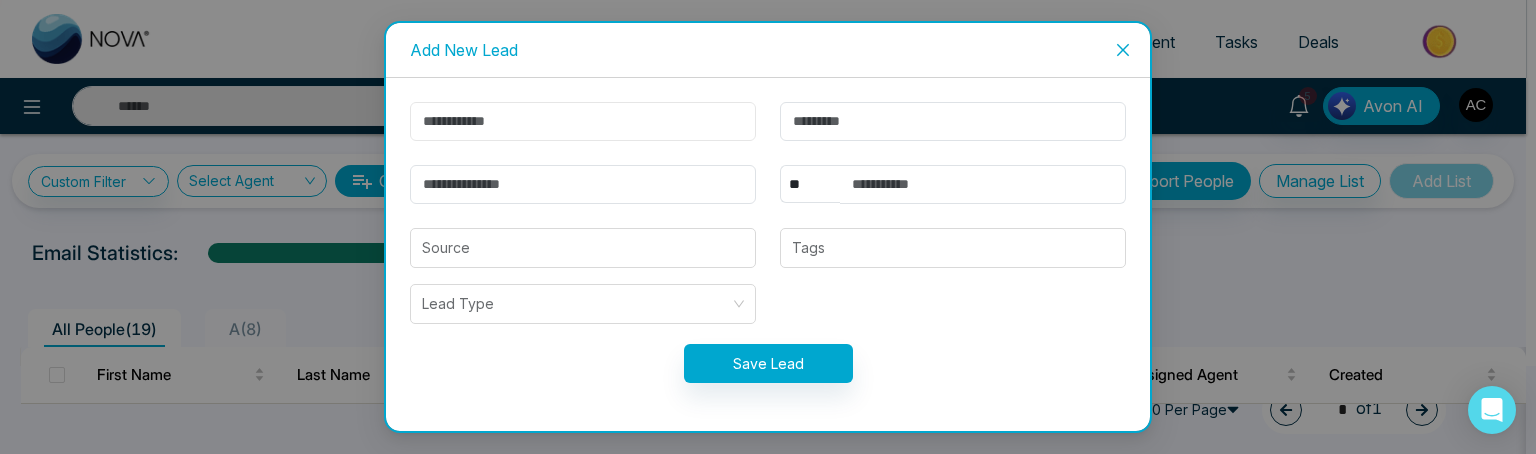 click at bounding box center [583, 121] 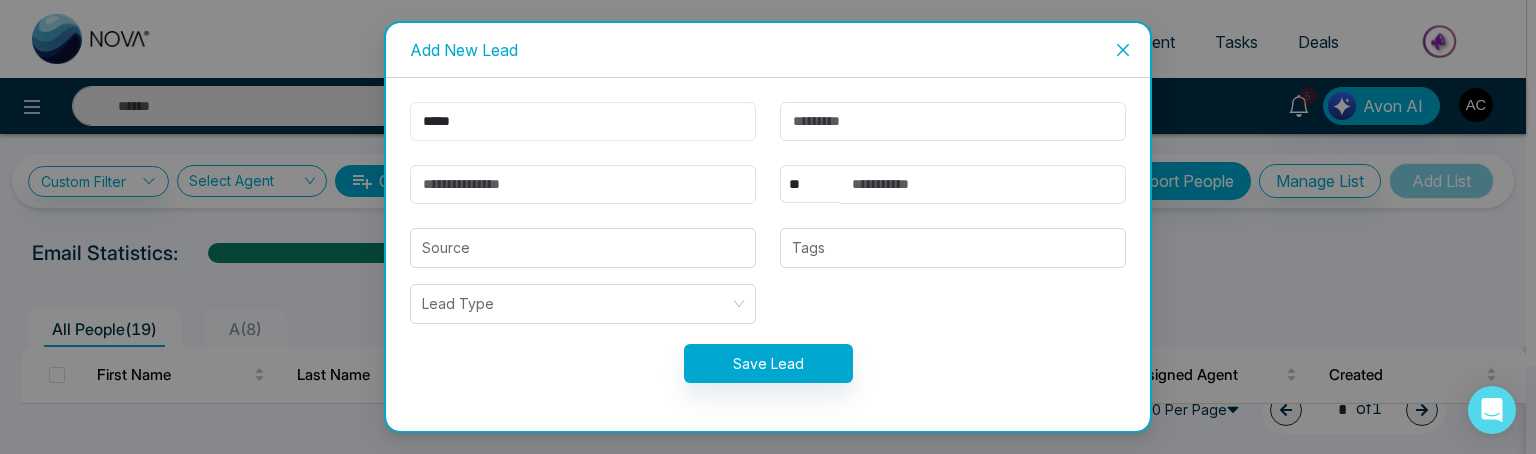 type on "*****" 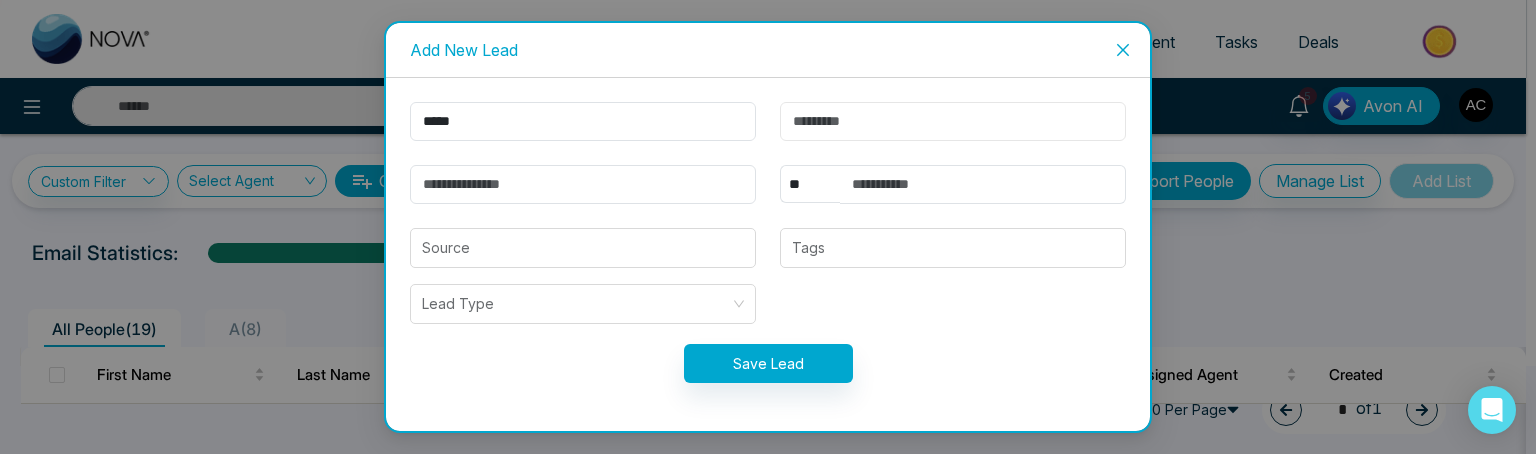 click at bounding box center [953, 121] 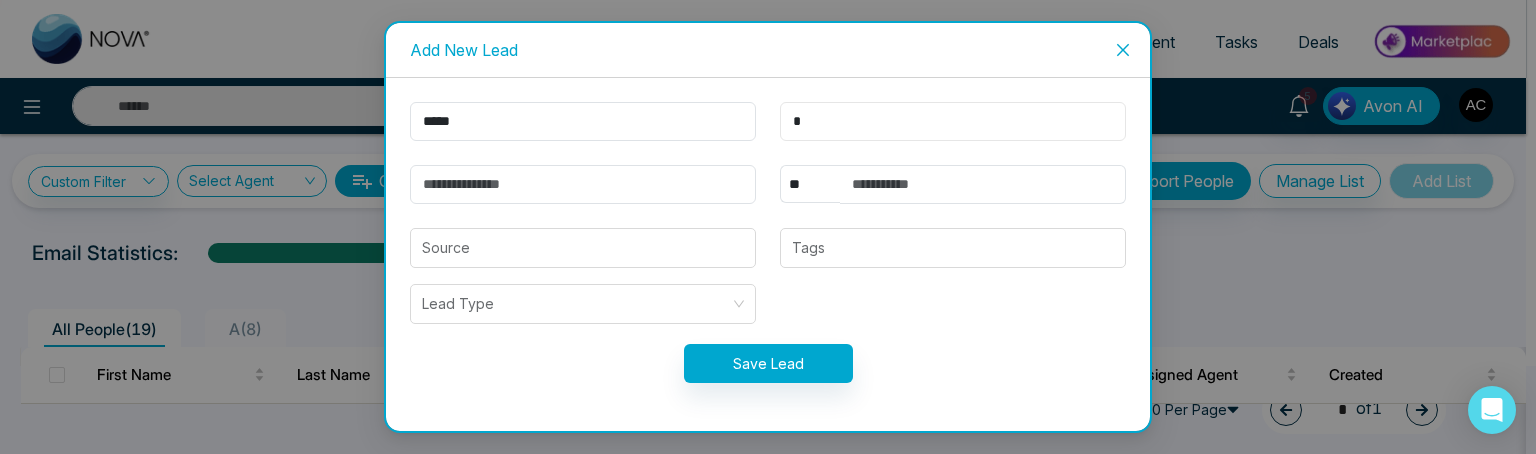type on "*" 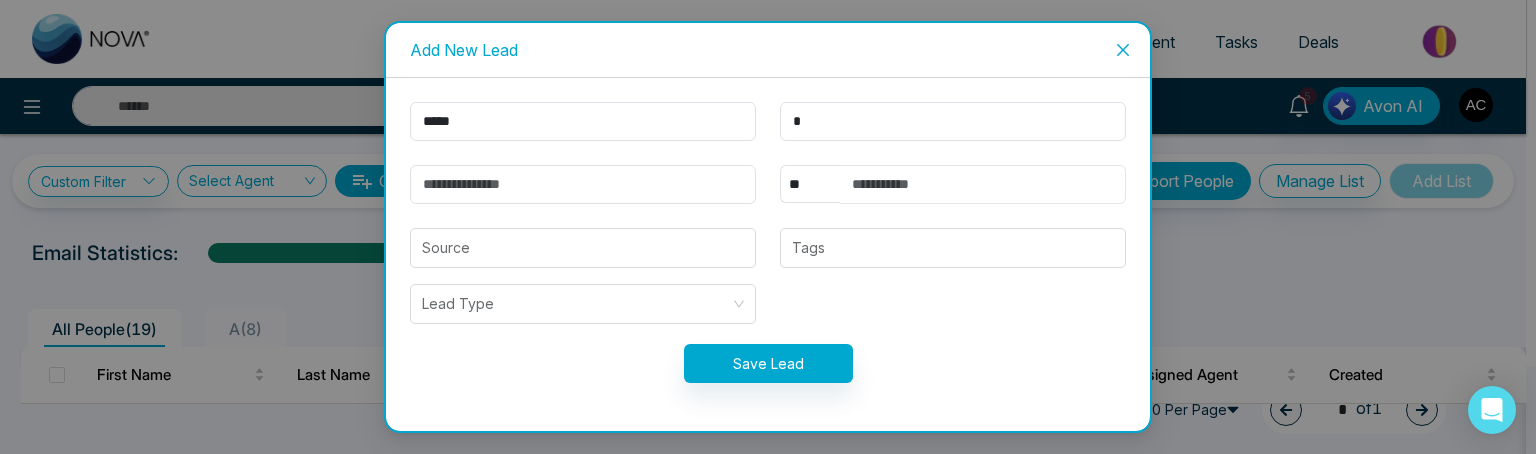 click at bounding box center [983, 184] 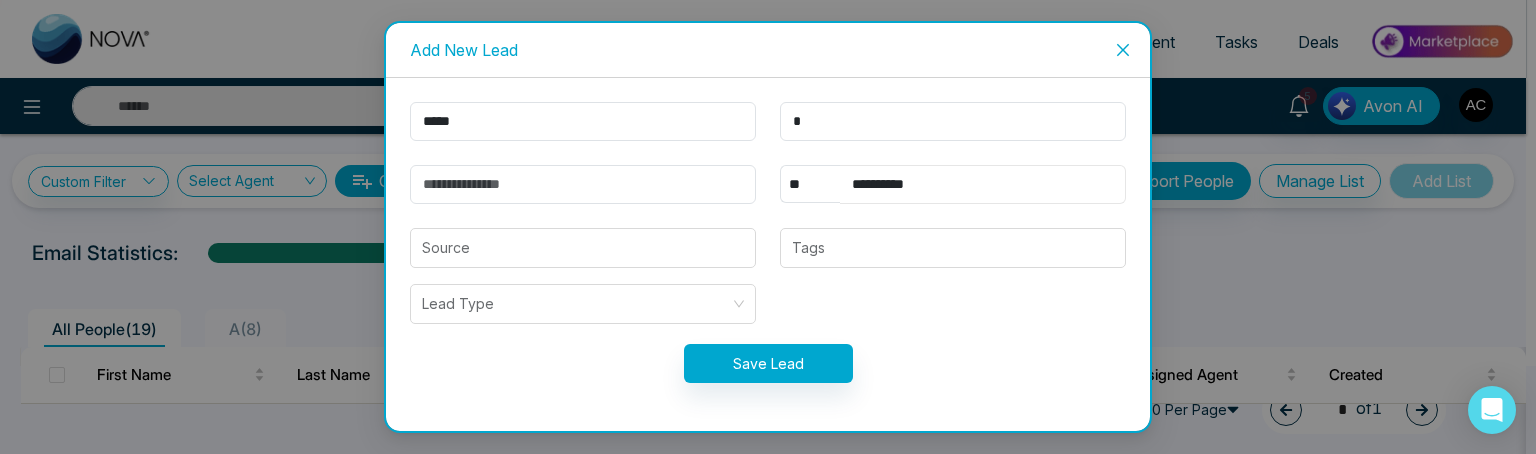 type on "**********" 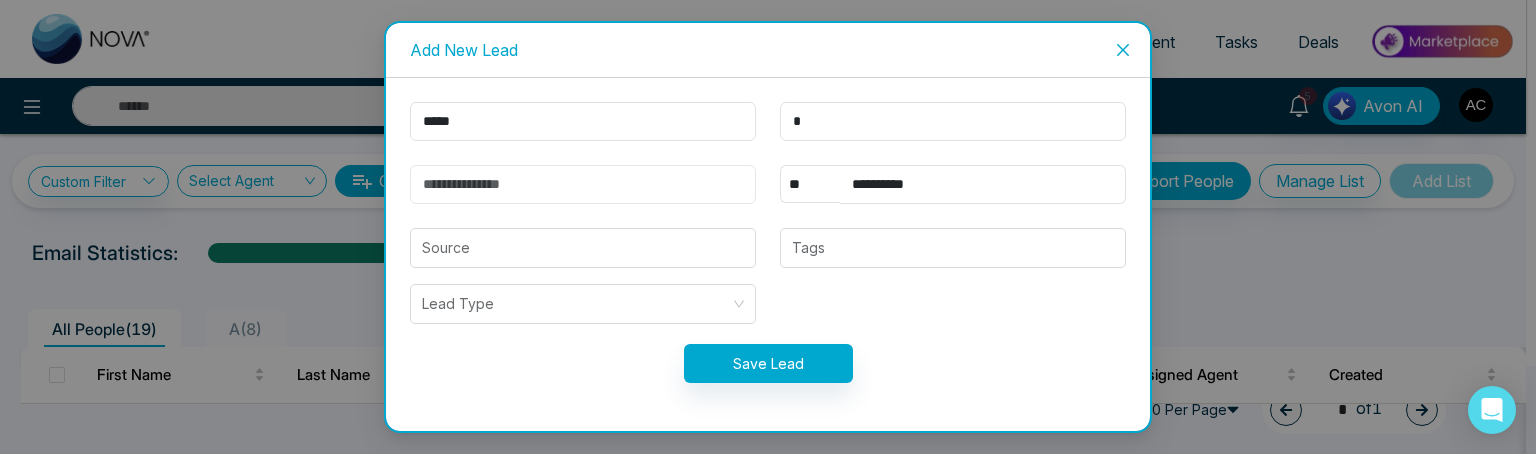 click at bounding box center [583, 184] 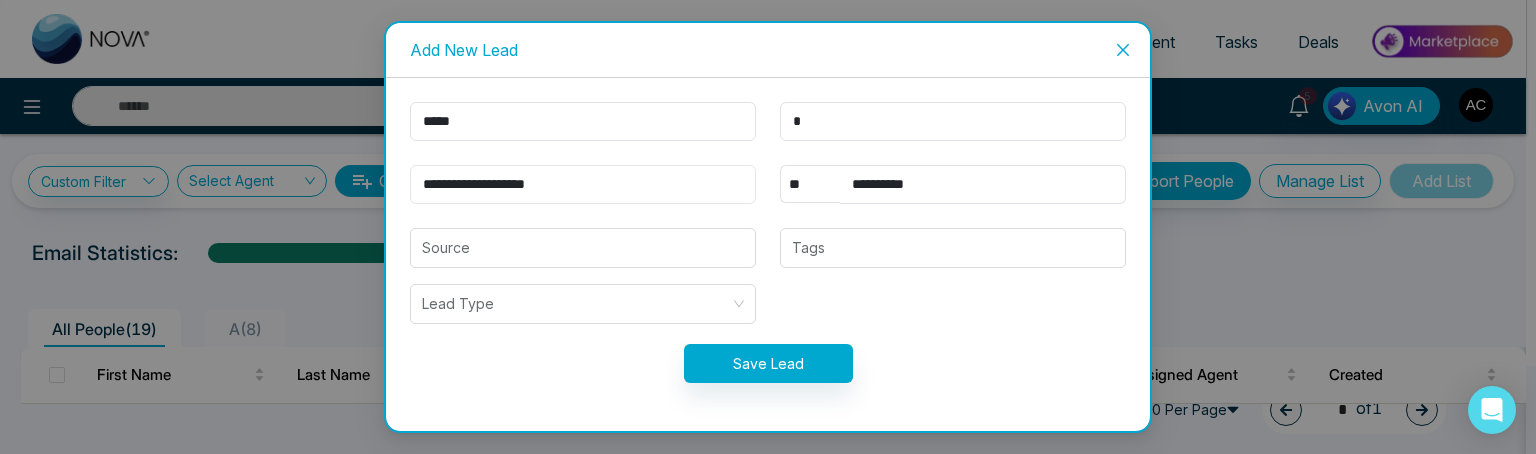 click on "**********" at bounding box center [583, 184] 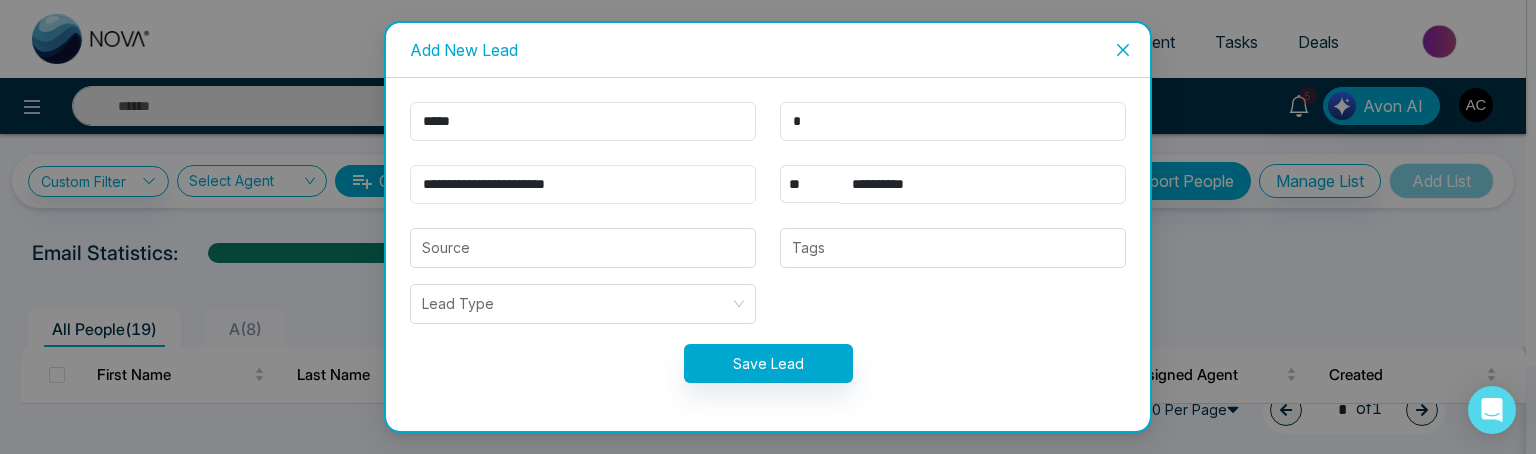 type on "**********" 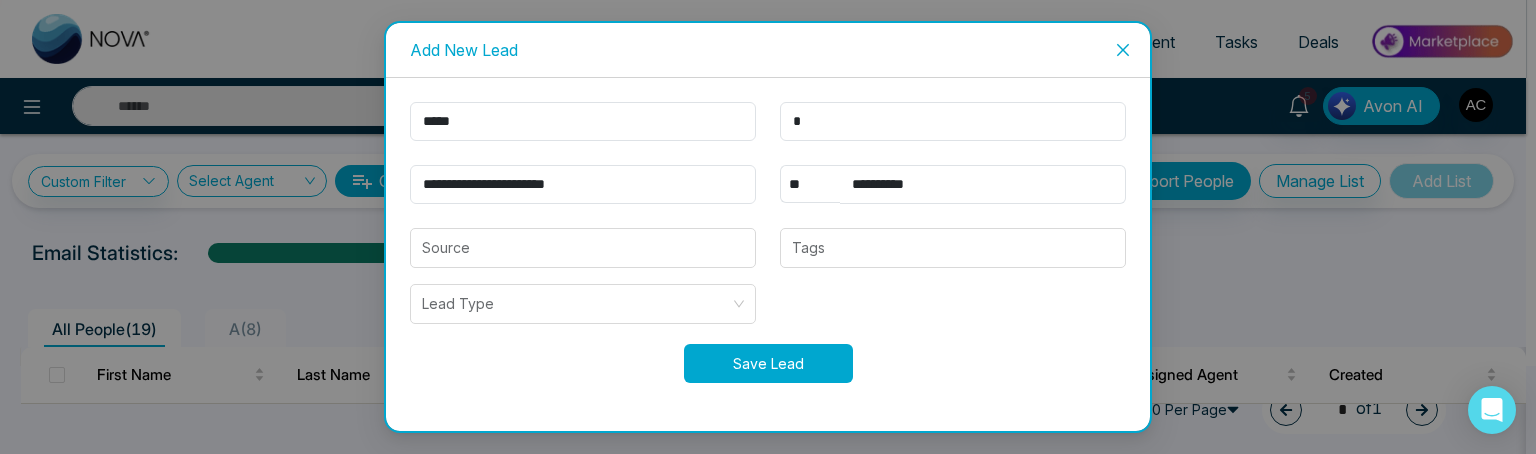 click on "Save Lead" at bounding box center [768, 363] 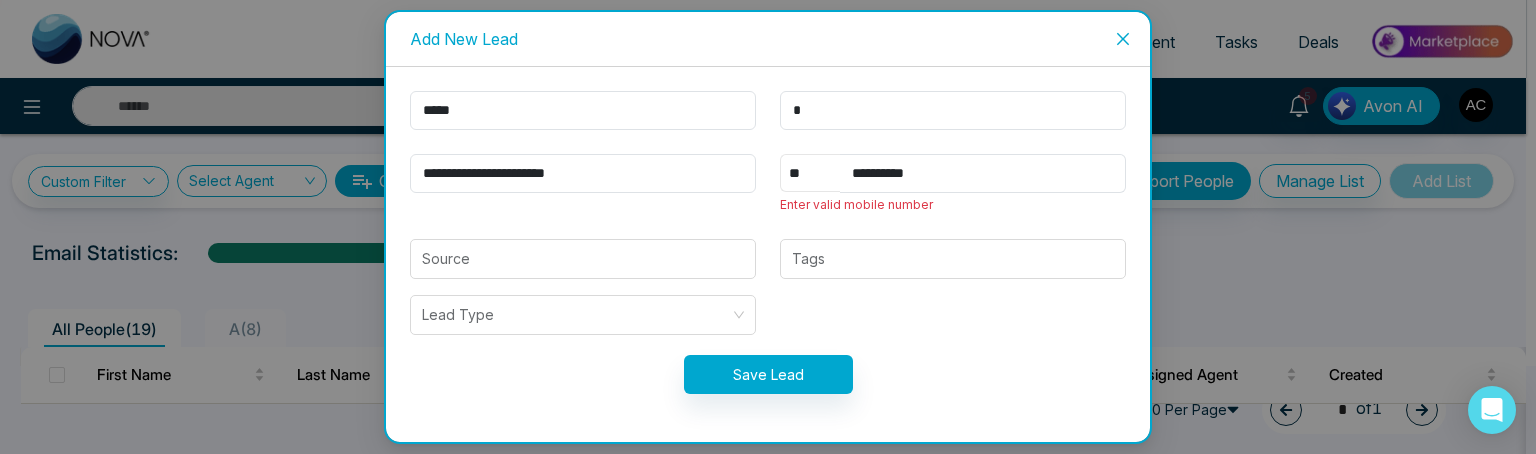 click on "[MASKED_DATA]" at bounding box center [810, 173] 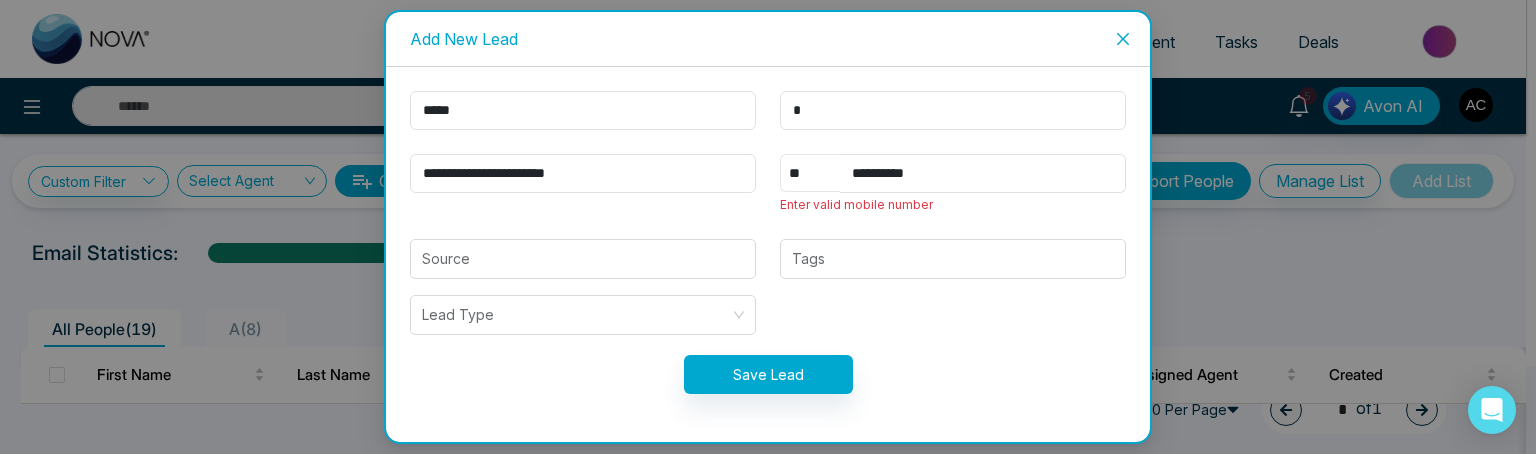 select on "***" 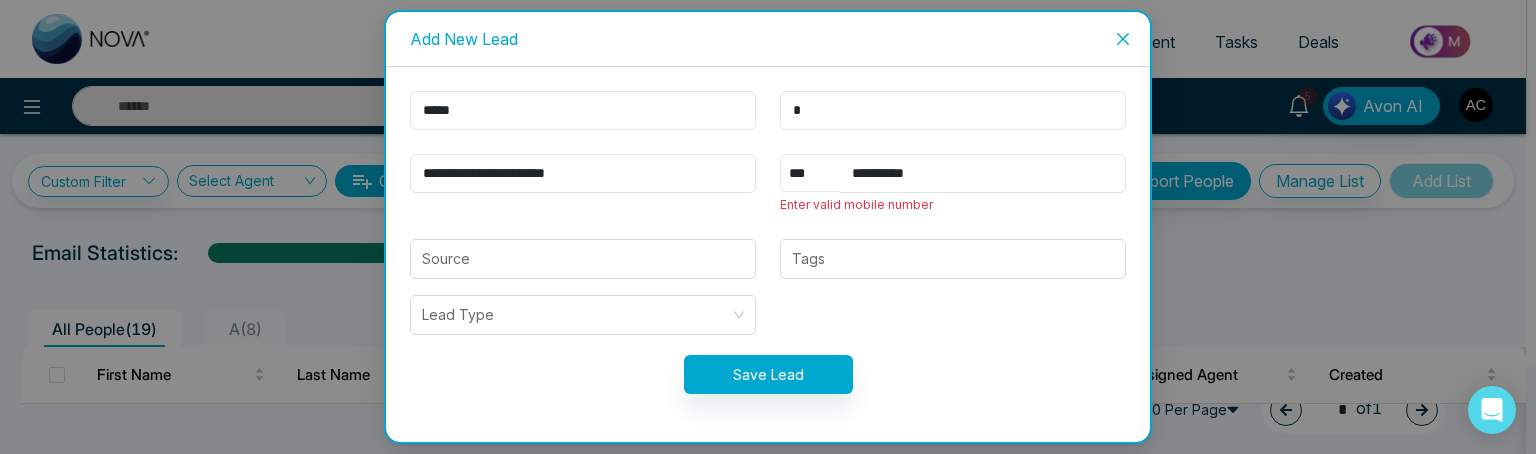 click on "[MASKED_DATA]" at bounding box center (810, 173) 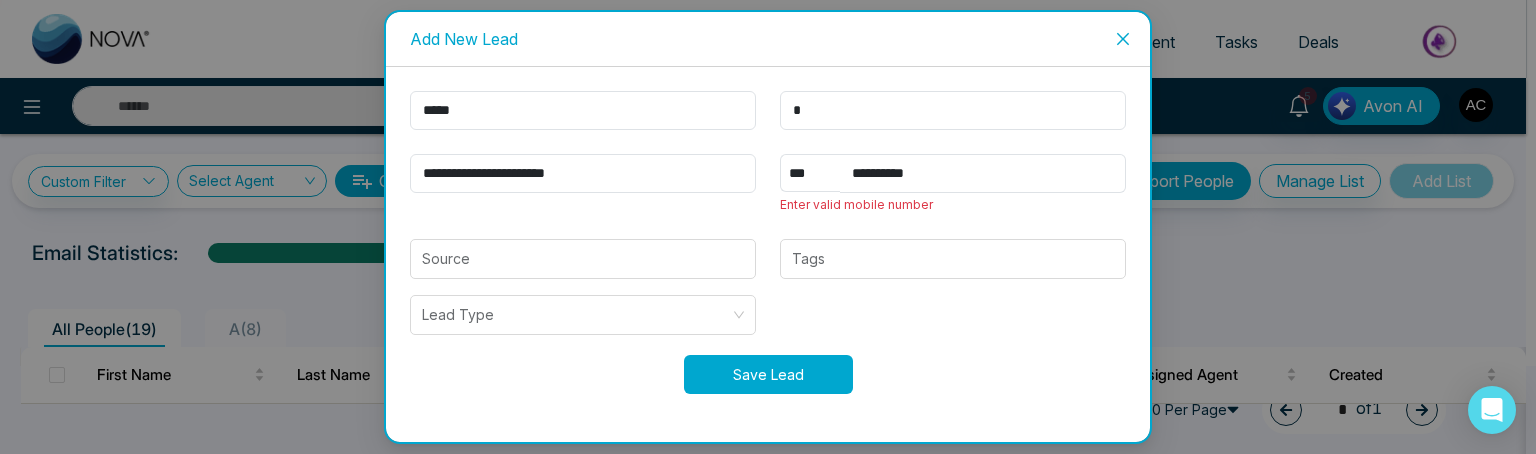 click on "Save Lead" at bounding box center (768, 374) 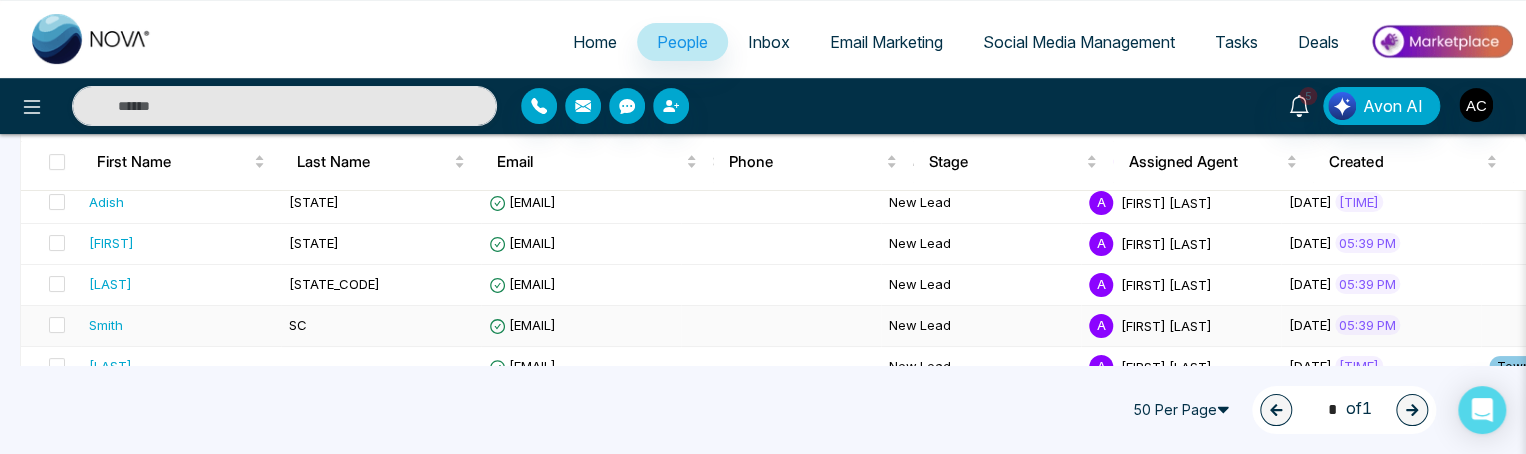 scroll, scrollTop: 132, scrollLeft: 0, axis: vertical 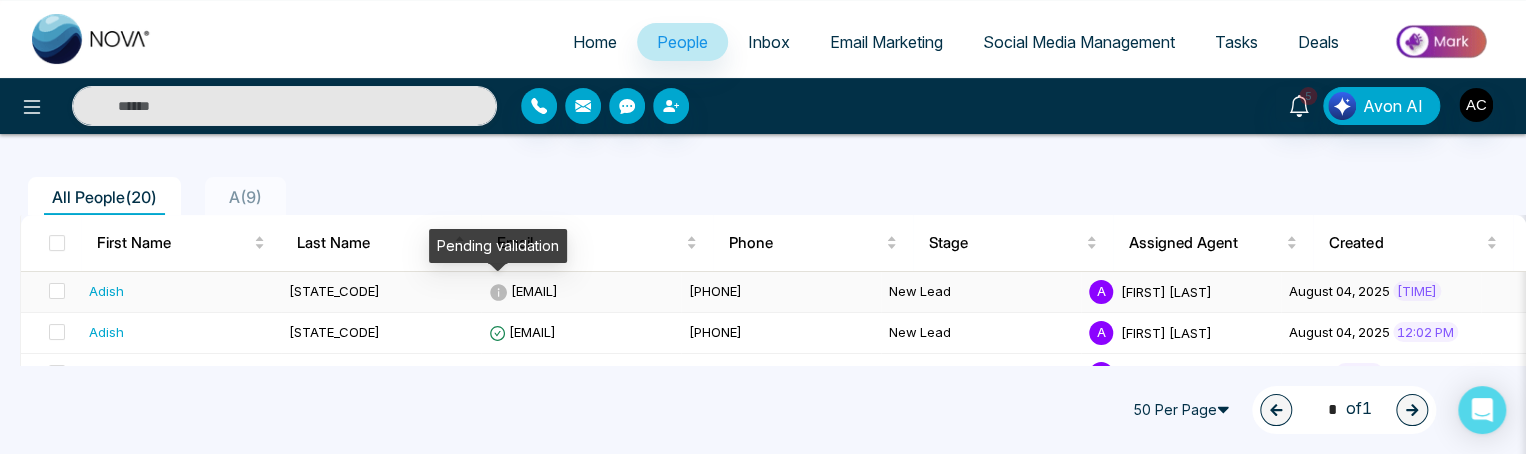 click 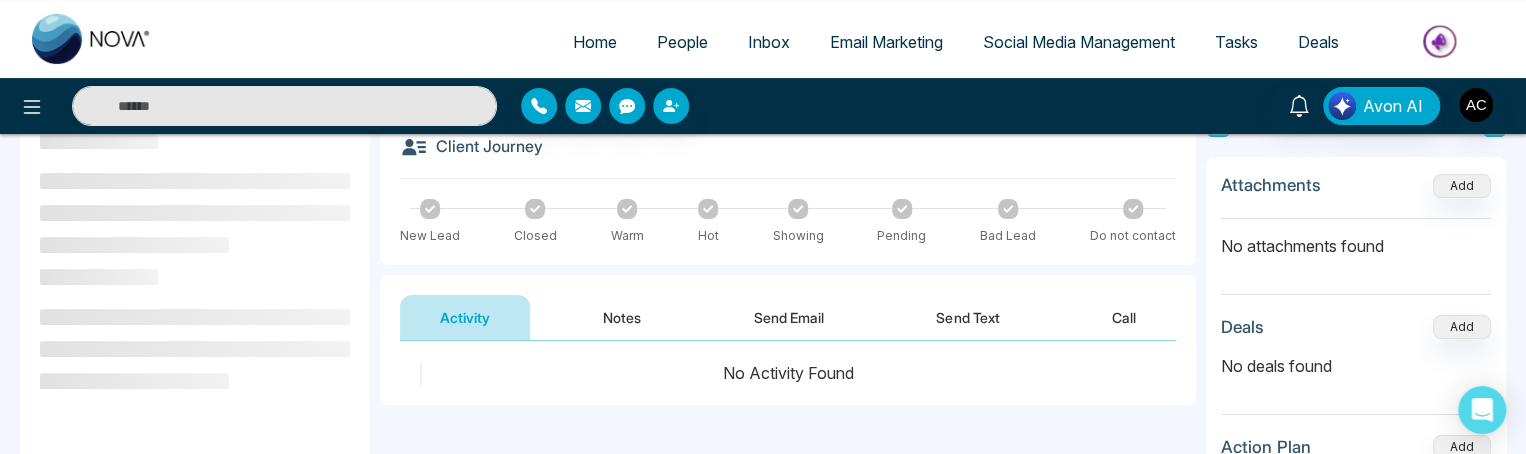 scroll, scrollTop: 128, scrollLeft: 0, axis: vertical 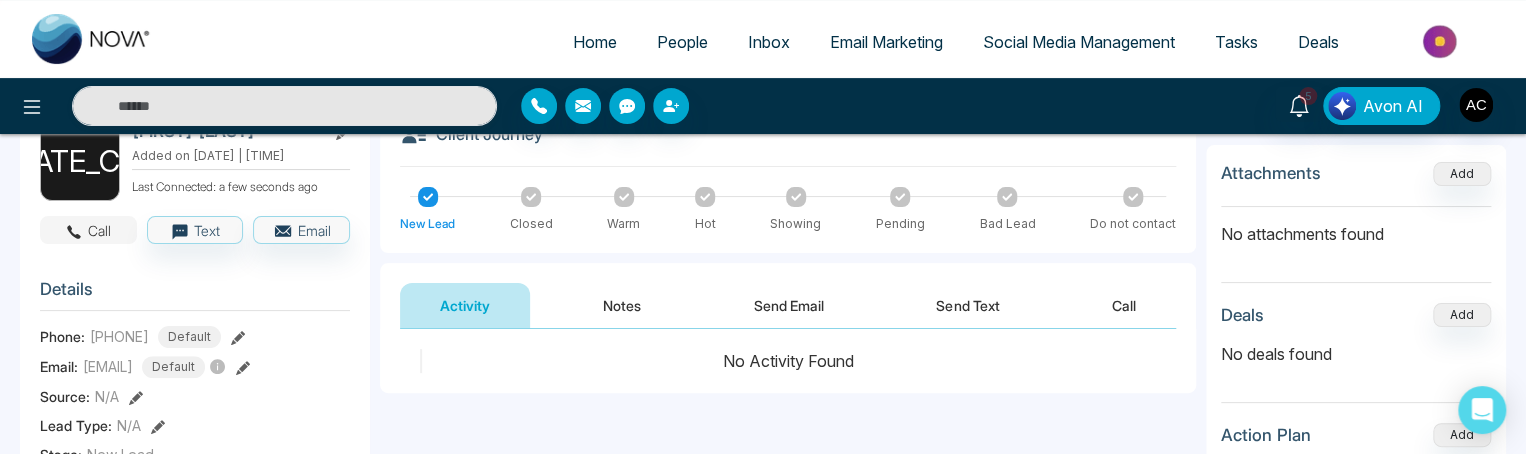 click on "Call" at bounding box center (88, 230) 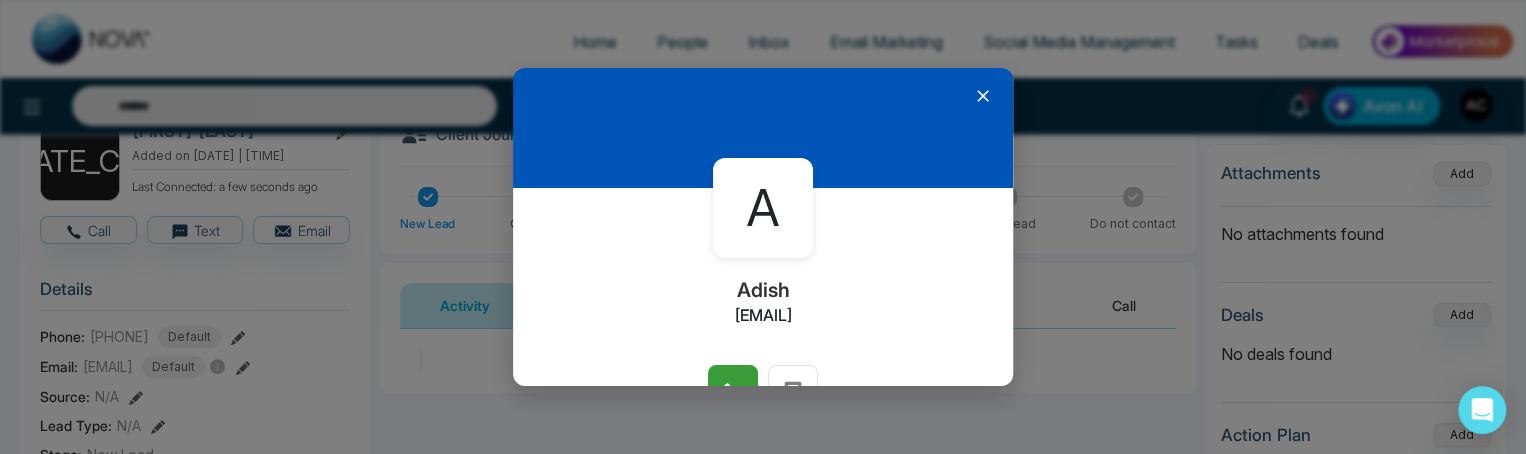 click at bounding box center [733, 390] 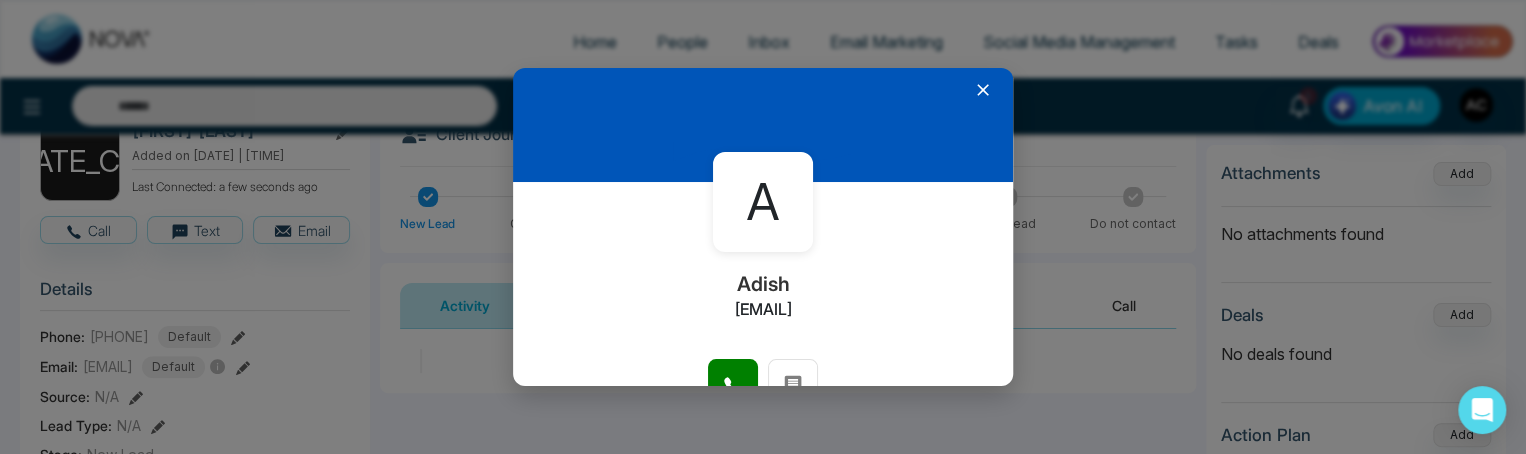 scroll, scrollTop: 0, scrollLeft: 0, axis: both 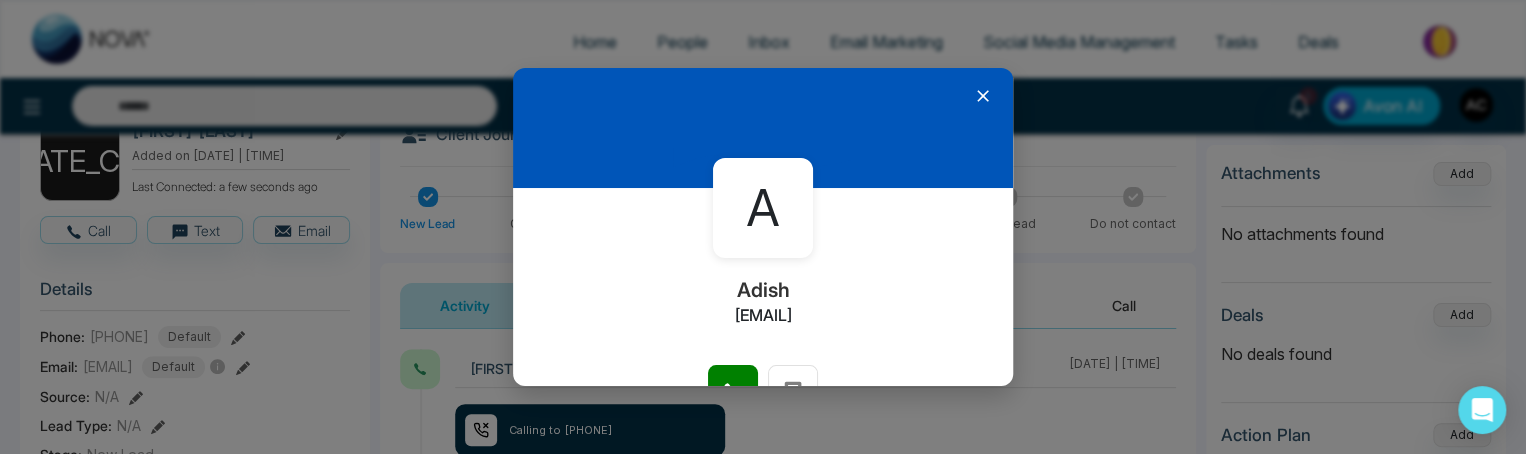 click 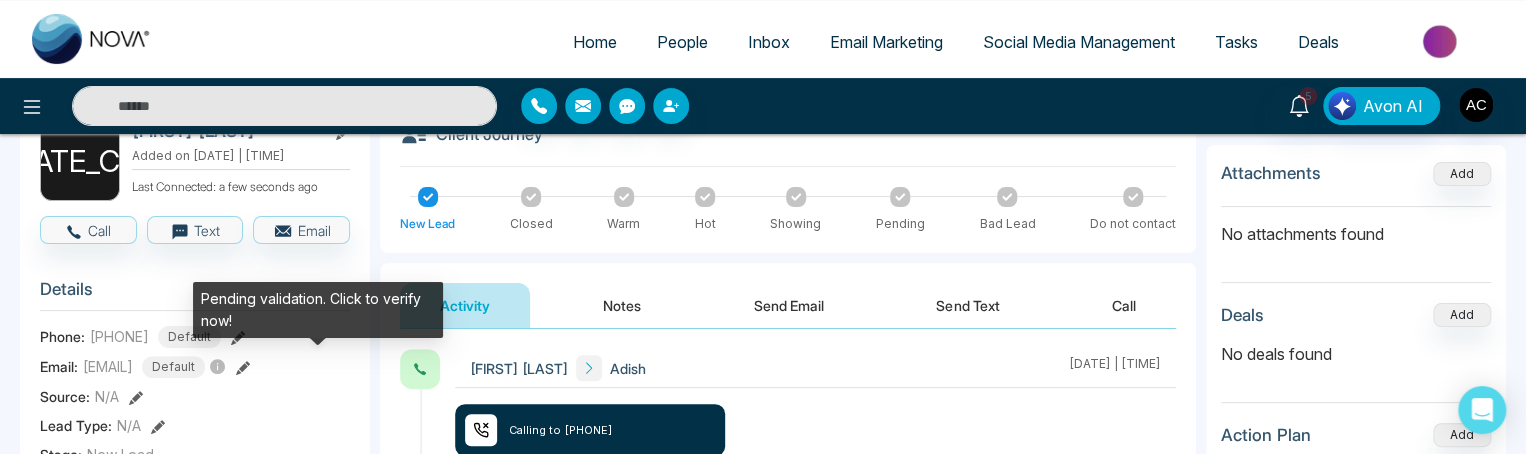 click 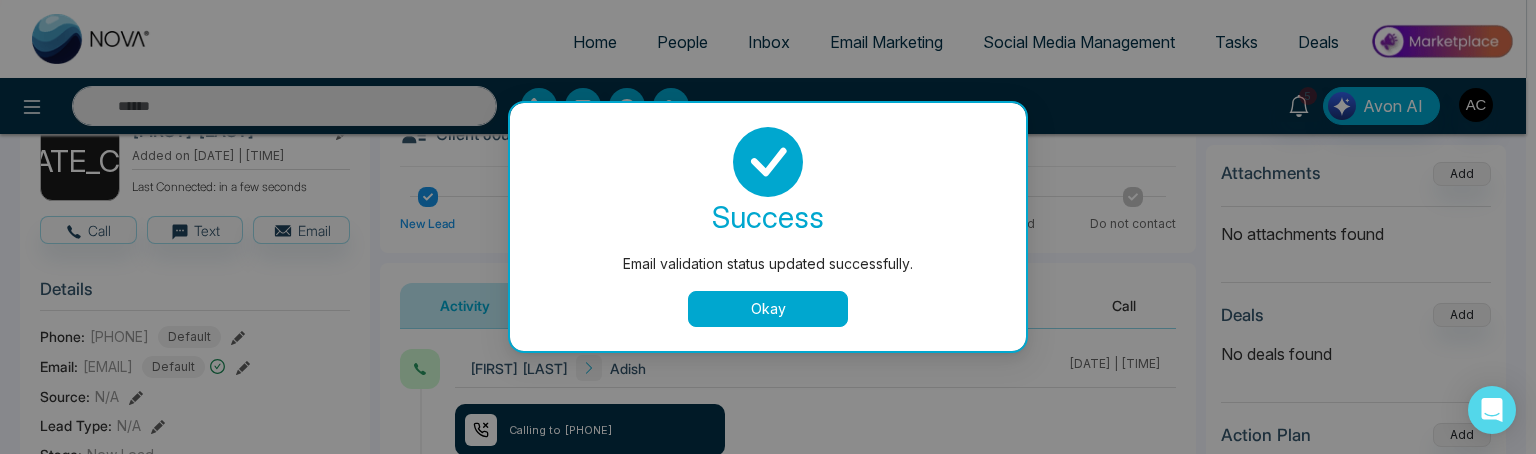 click on "Okay" at bounding box center [768, 309] 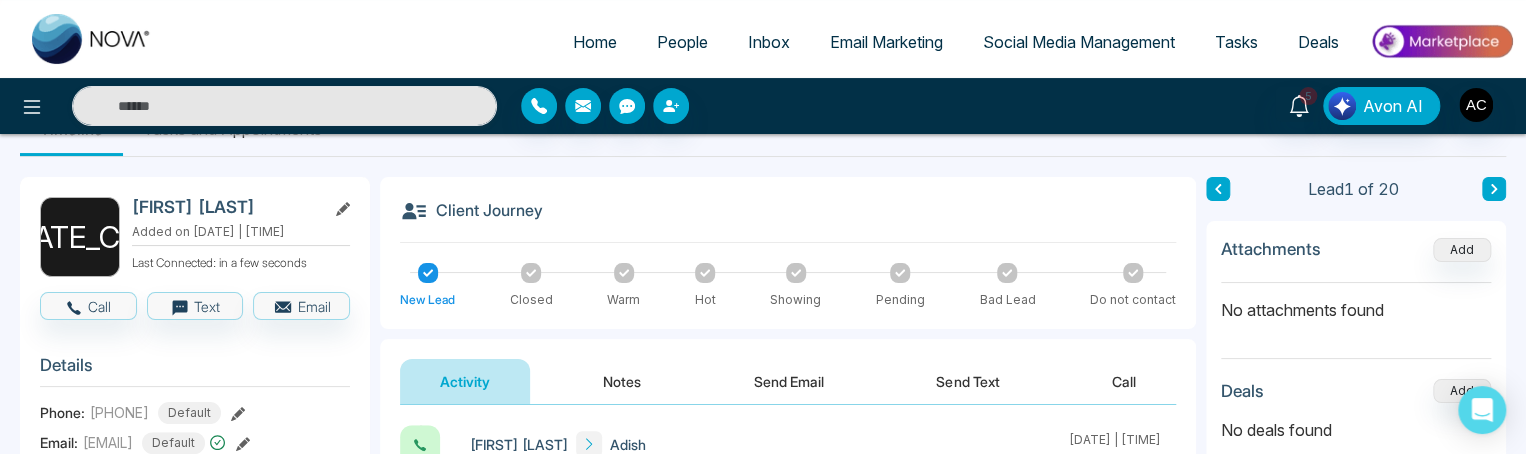 scroll, scrollTop: 50, scrollLeft: 0, axis: vertical 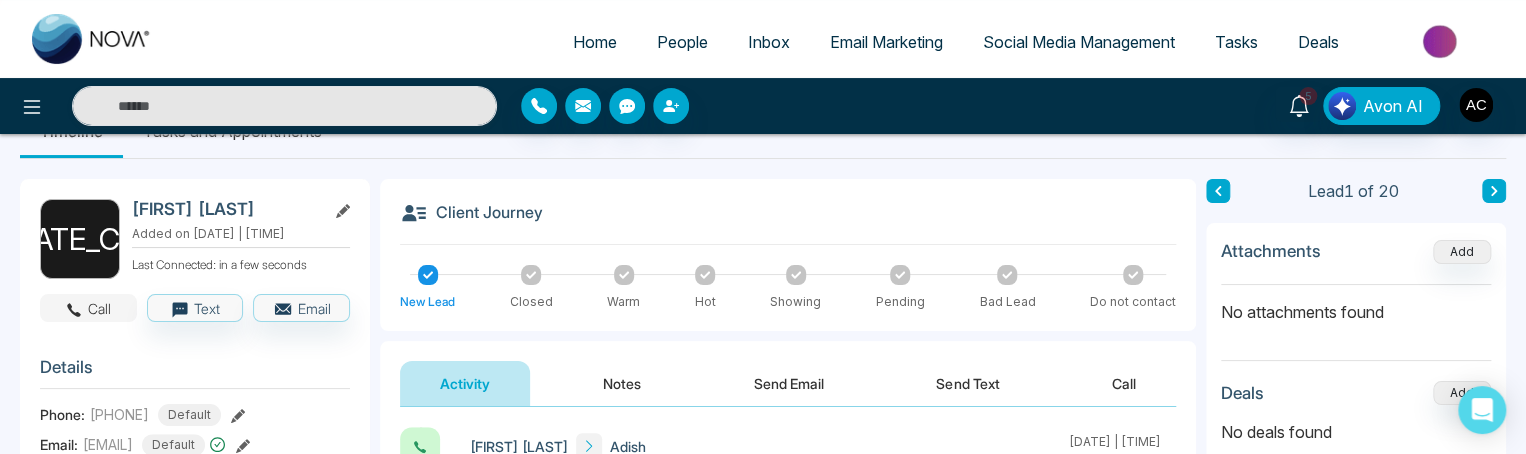 click on "Call" at bounding box center (88, 308) 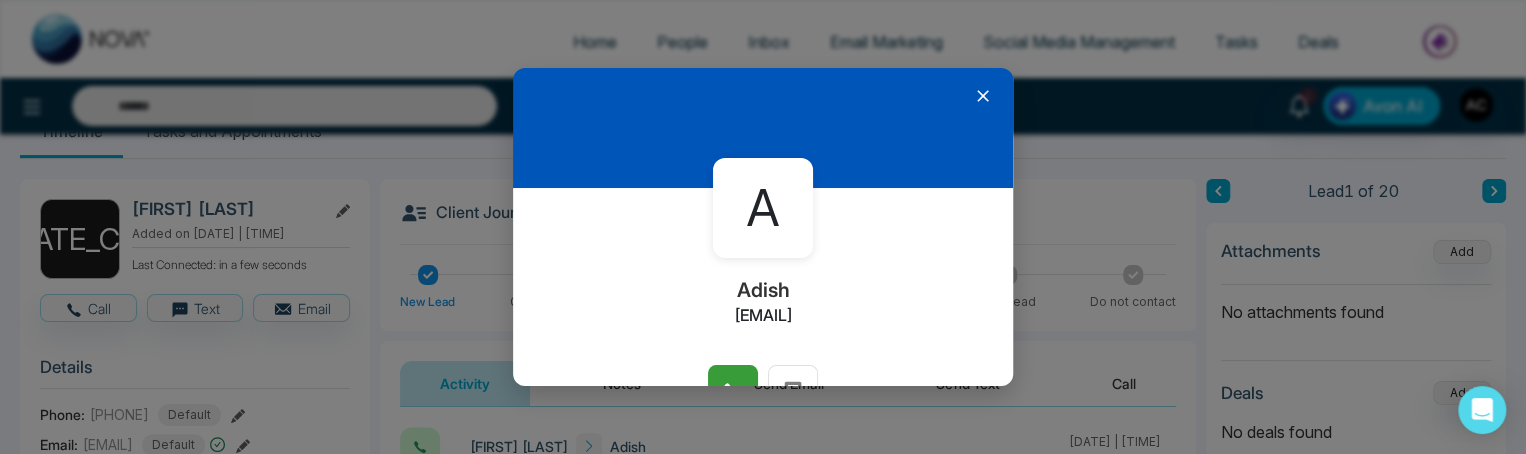 click at bounding box center (733, 390) 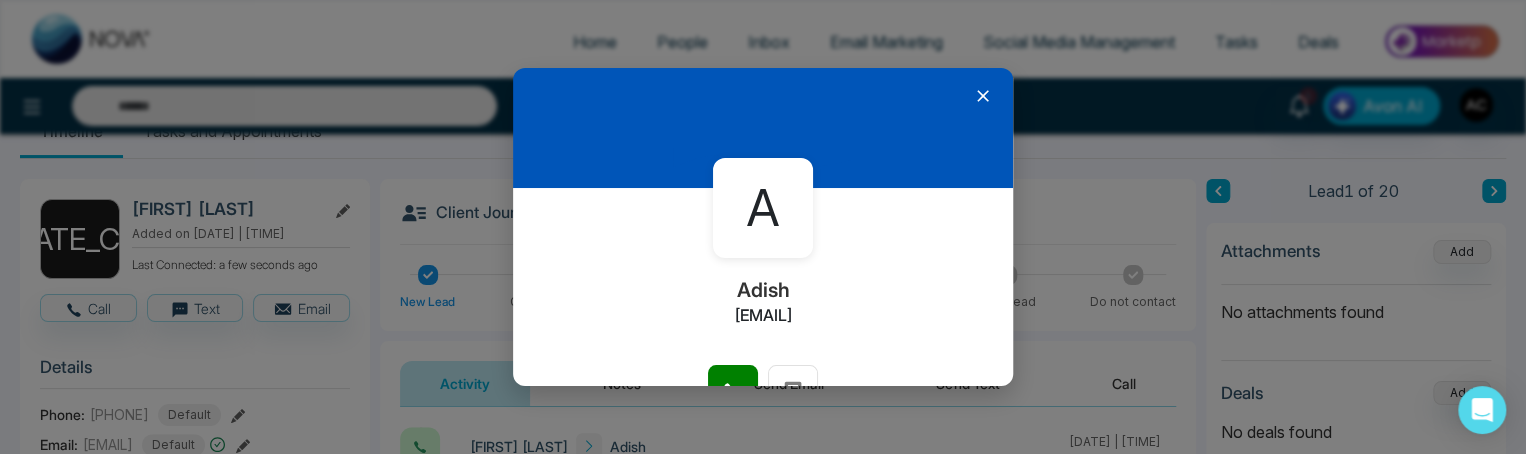 scroll, scrollTop: 0, scrollLeft: 0, axis: both 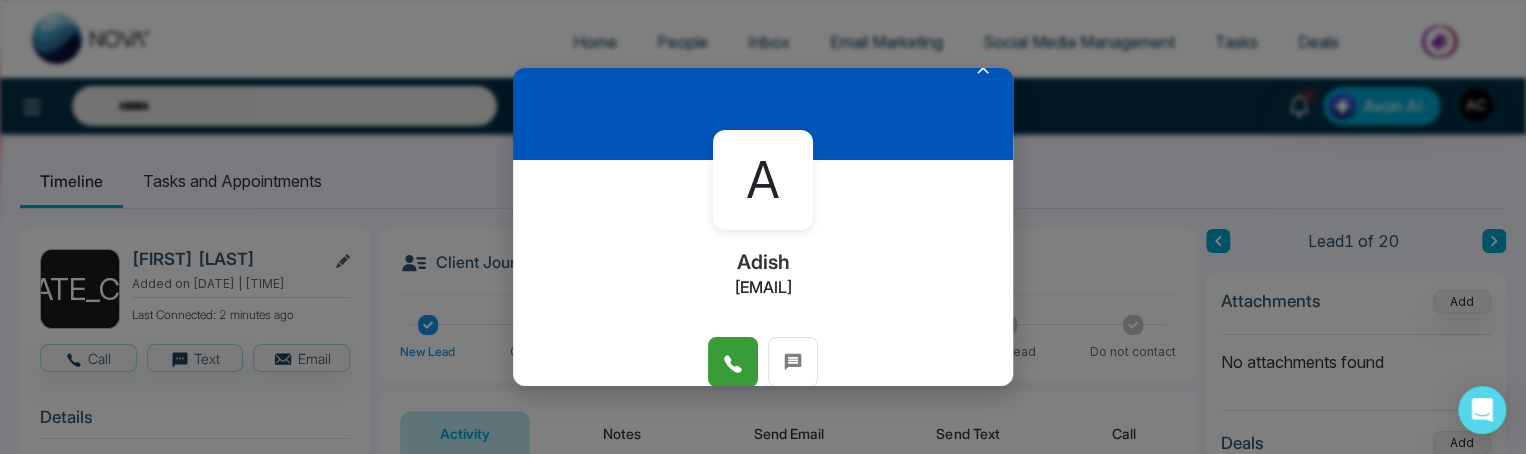 click 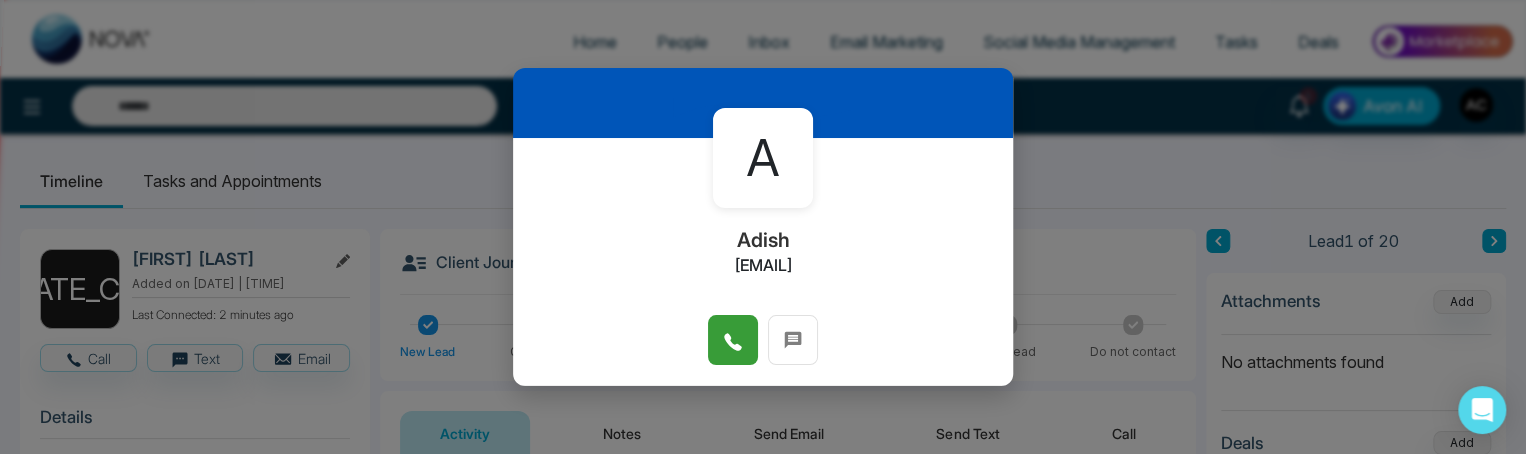 scroll, scrollTop: 52, scrollLeft: 0, axis: vertical 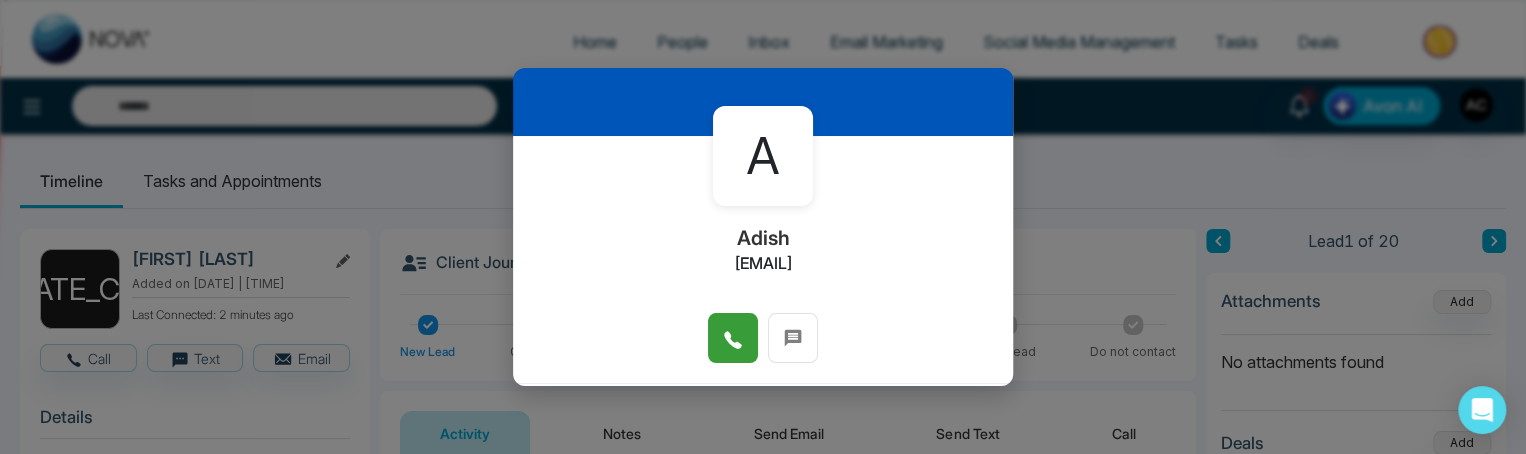click 